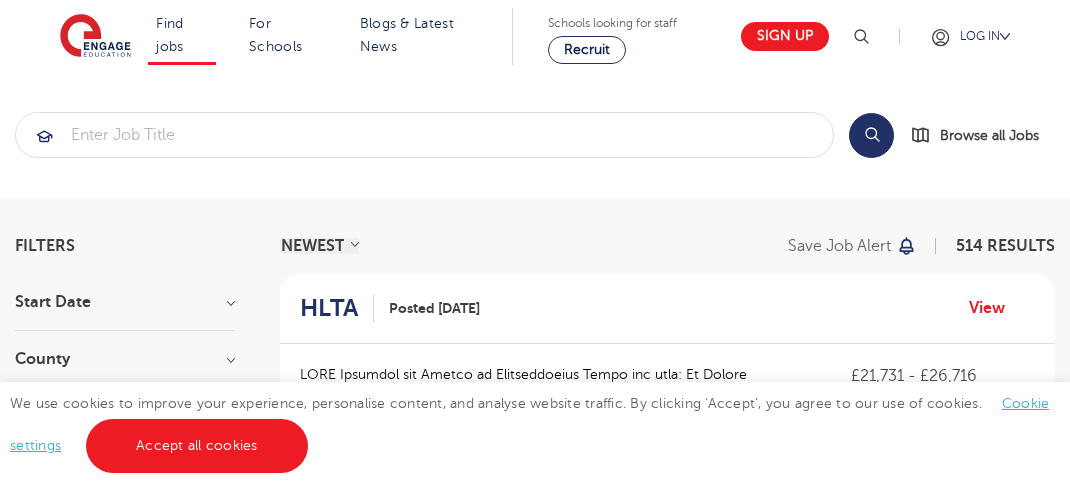 scroll, scrollTop: 0, scrollLeft: 0, axis: both 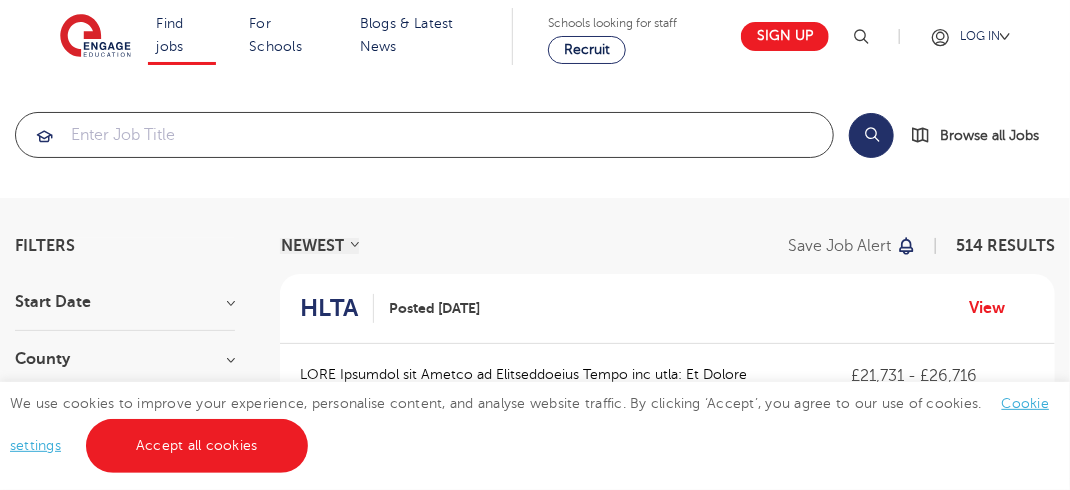 click at bounding box center [424, 135] 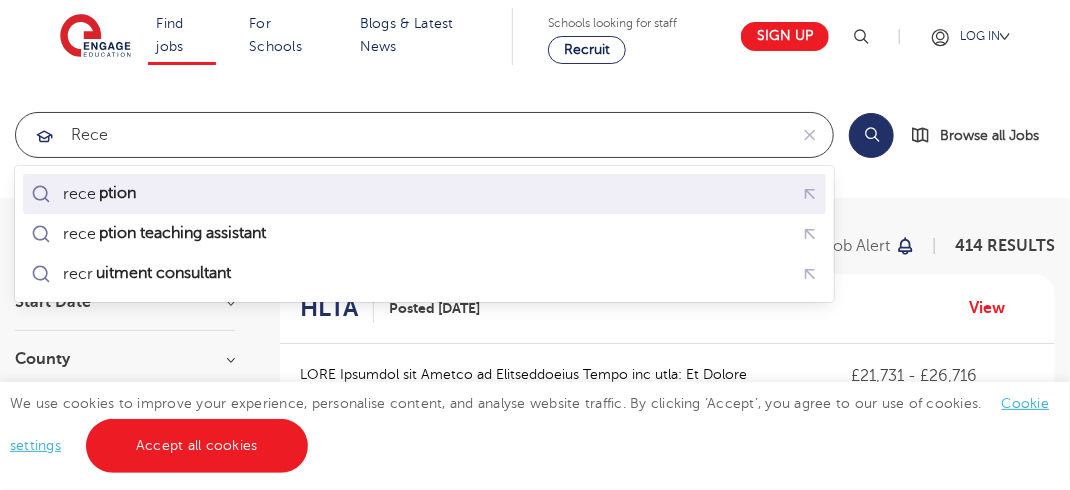 click on "ption" at bounding box center [117, 193] 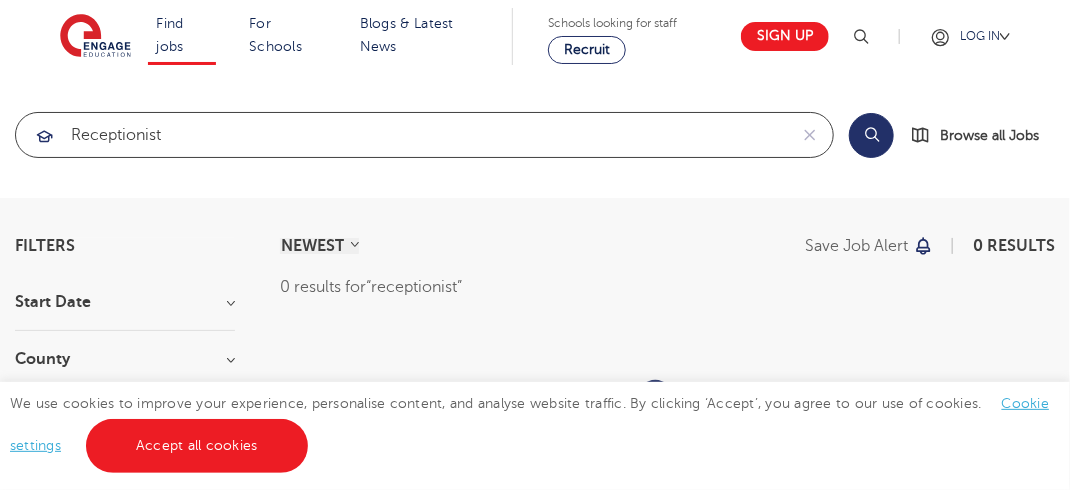 type on "receptionist" 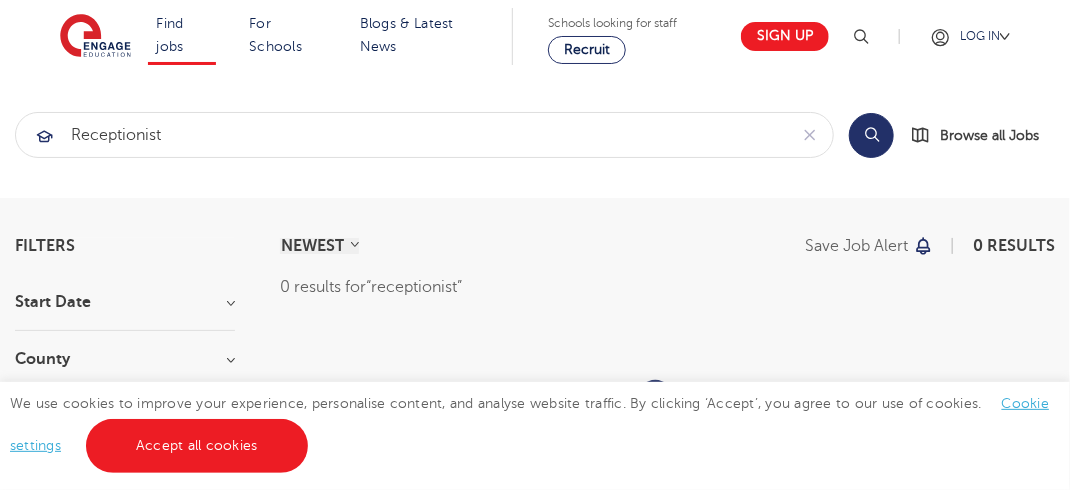 click on "Search" at bounding box center (871, 135) 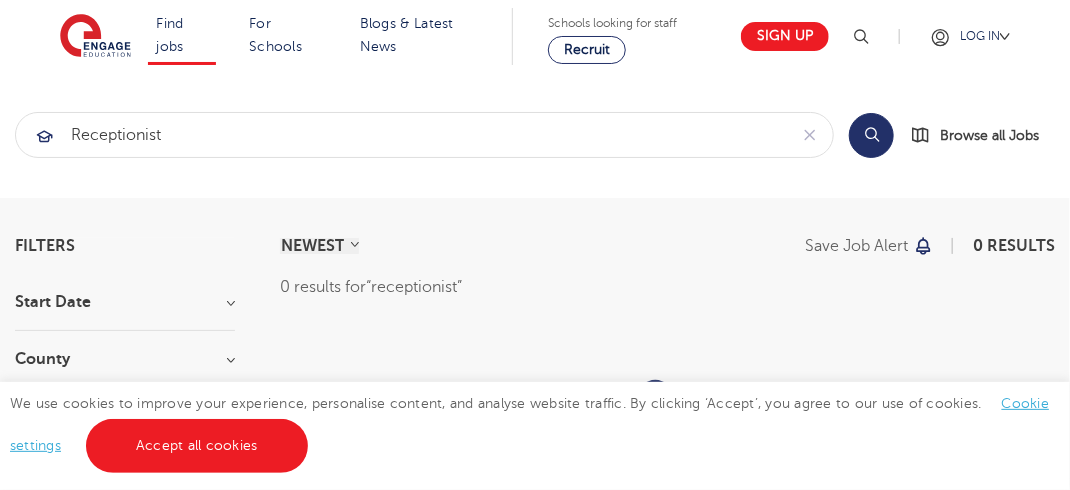 click on "Search" at bounding box center (871, 135) 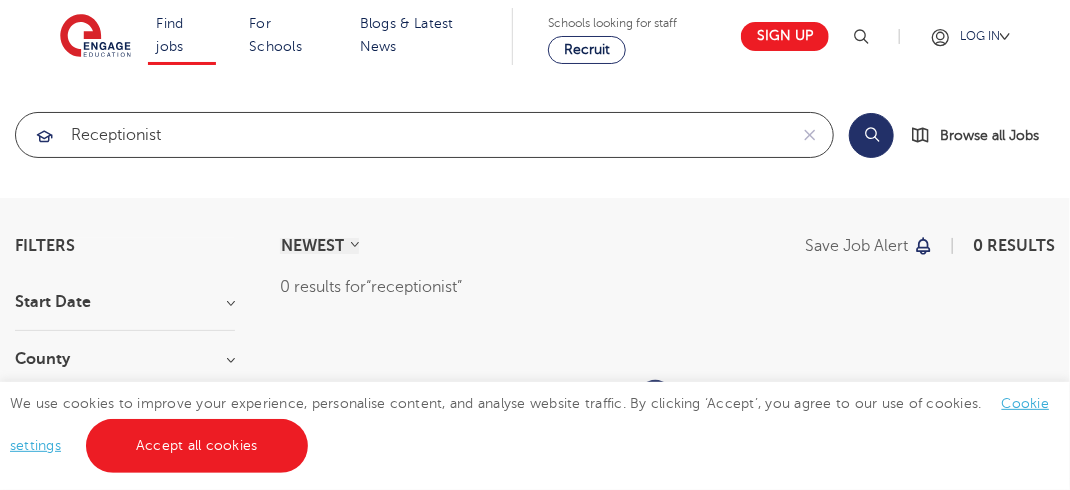 click on "receptionist" at bounding box center [401, 135] 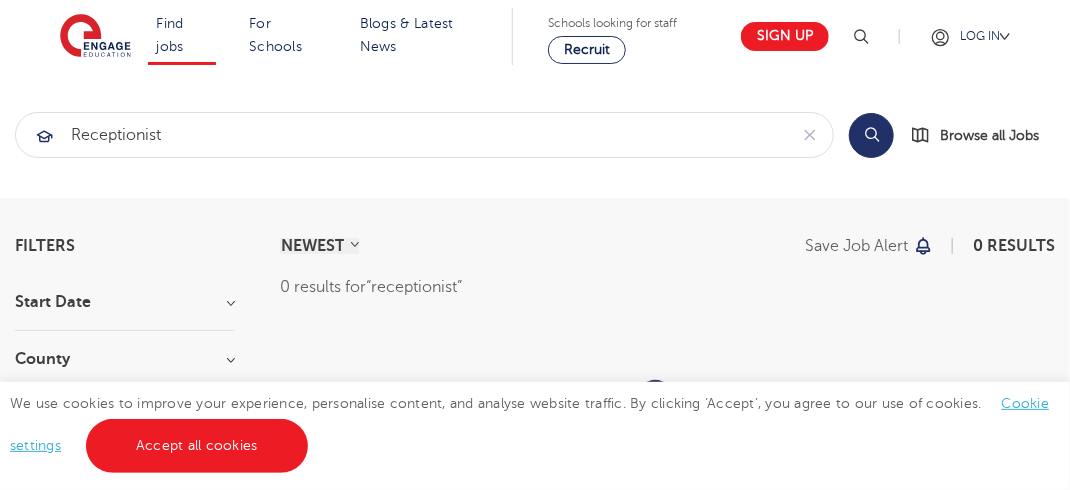 click on "Search" at bounding box center [871, 135] 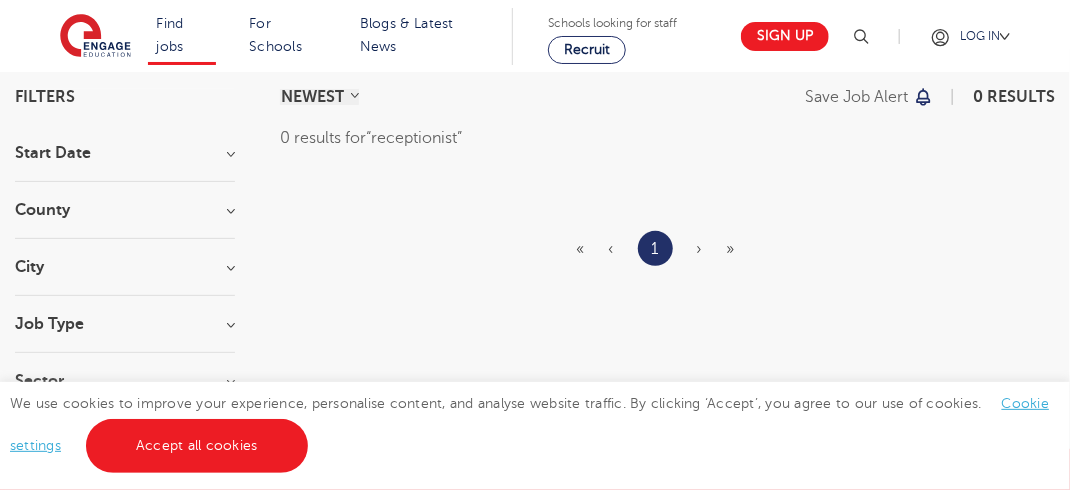 scroll, scrollTop: 200, scrollLeft: 0, axis: vertical 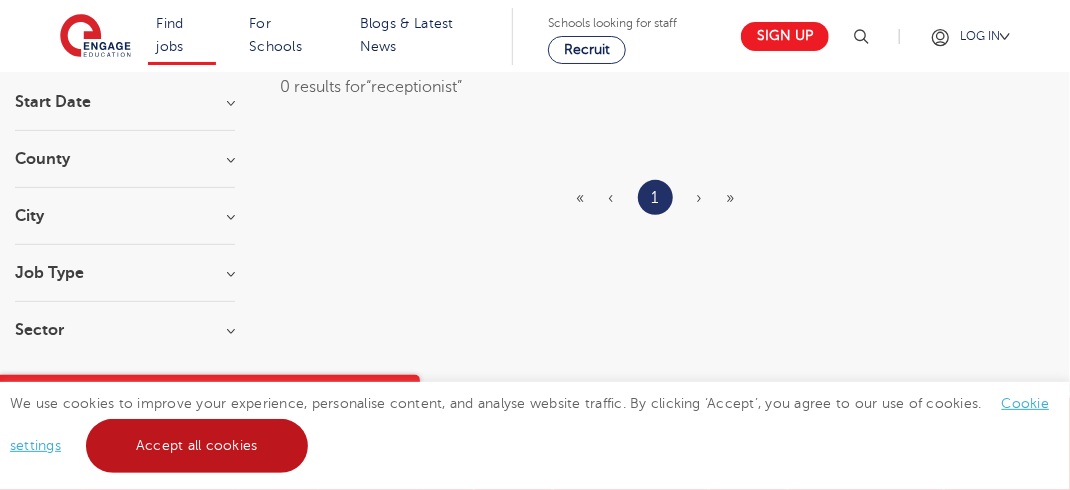 click on "Accept all cookies" at bounding box center [197, 446] 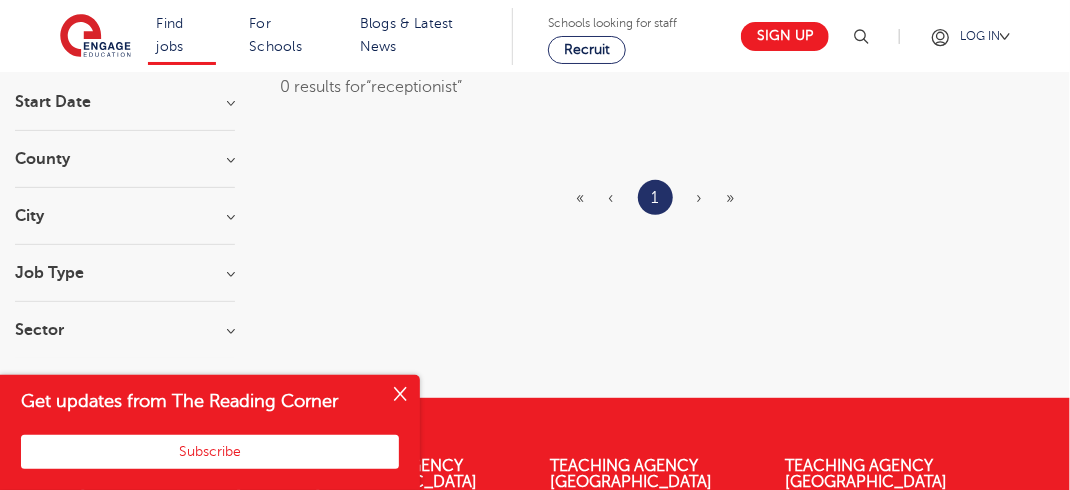 click on "Start Date County City Job Type Sector" at bounding box center [125, 226] 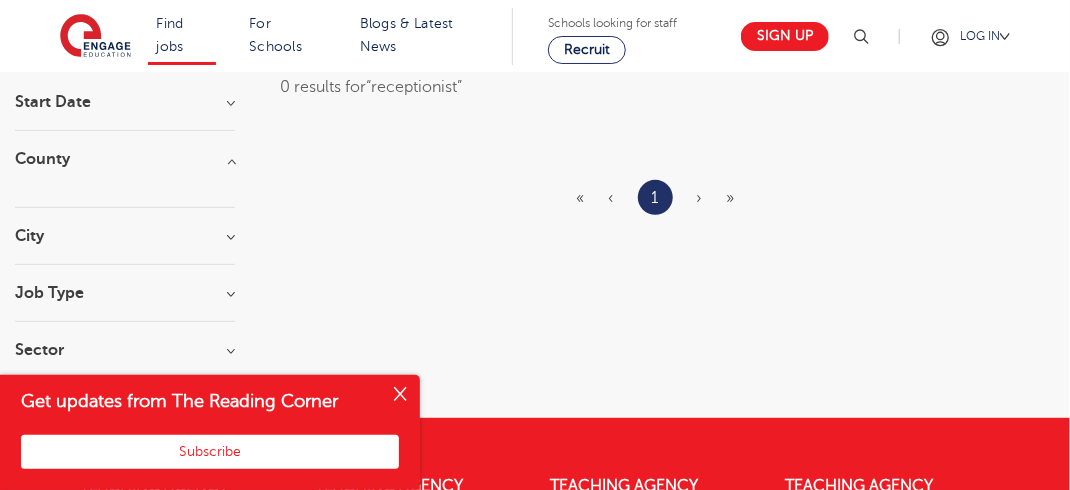 click at bounding box center [125, 177] 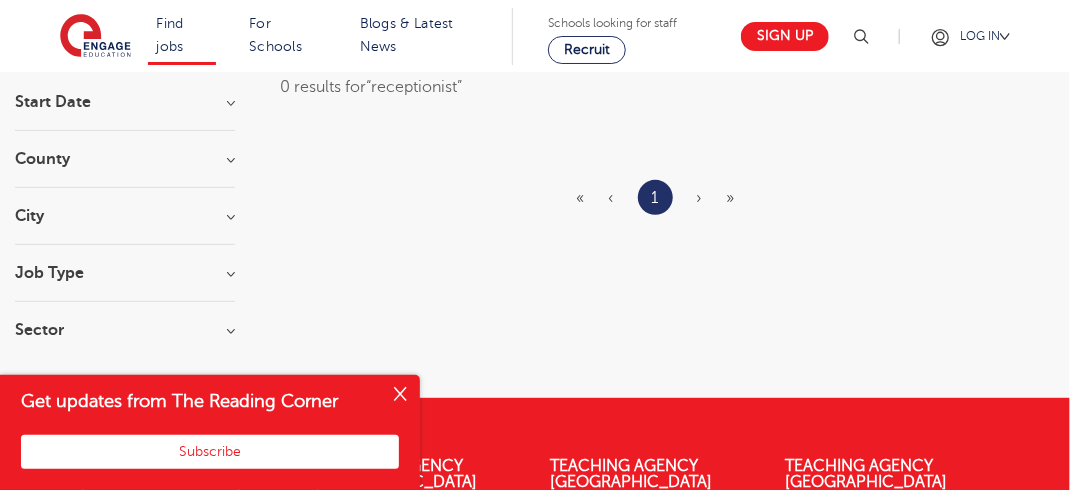 click on "County" at bounding box center (125, 159) 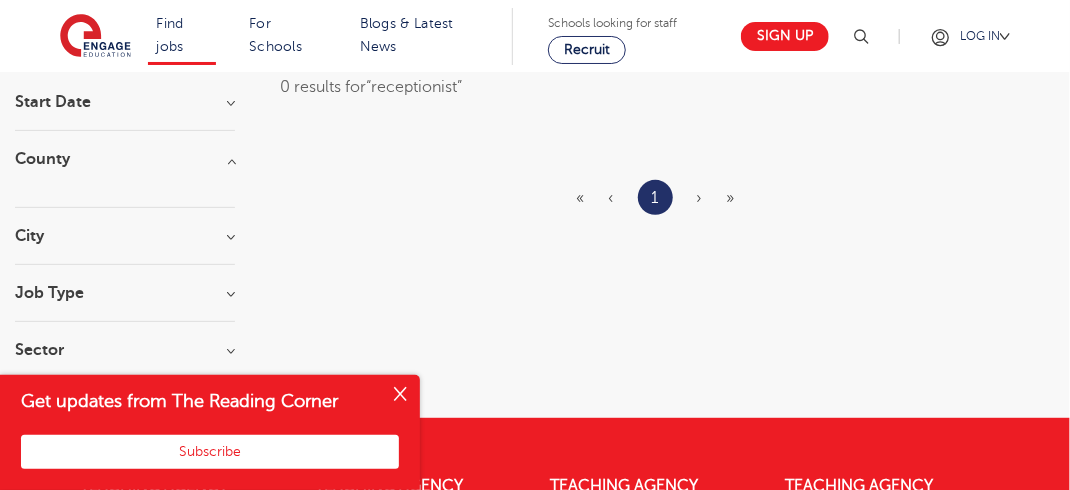 click on "City" at bounding box center (125, 236) 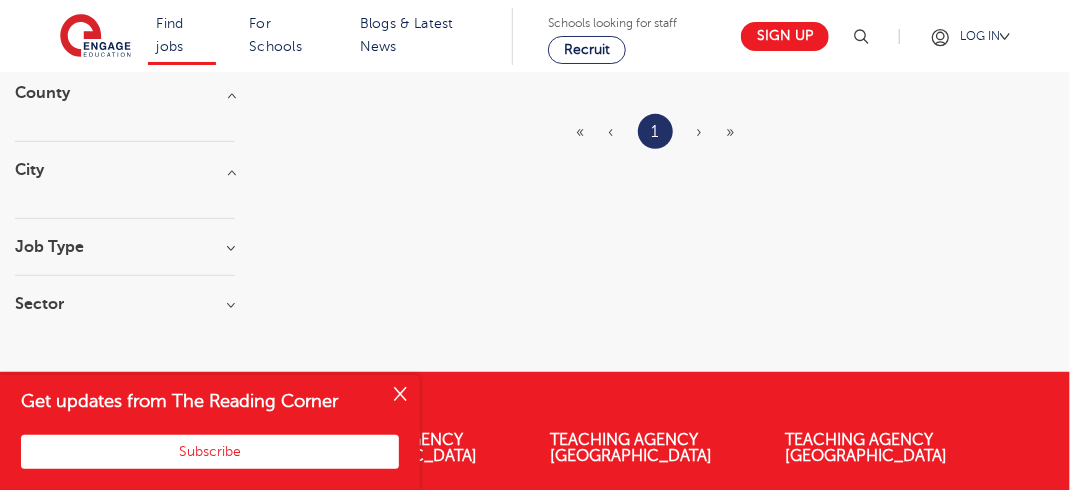 scroll, scrollTop: 300, scrollLeft: 0, axis: vertical 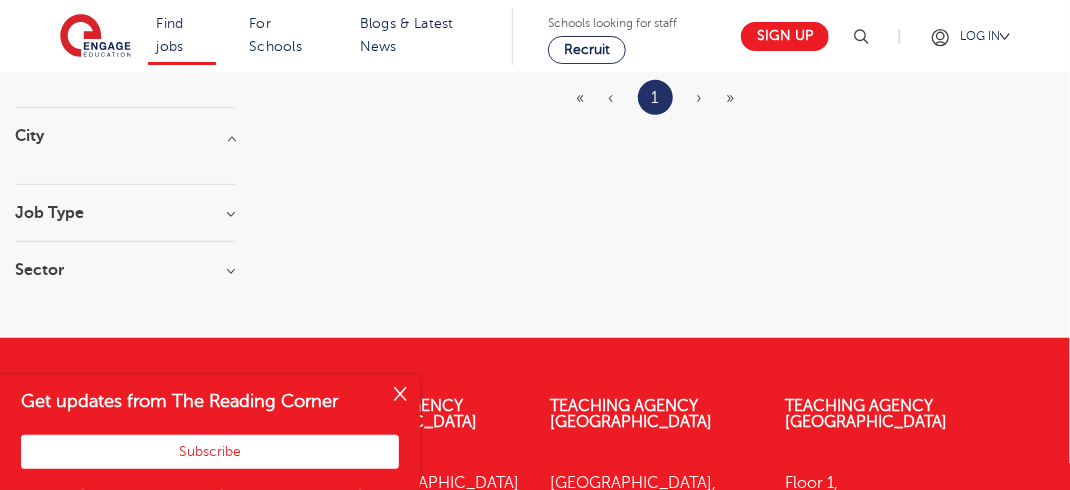 click at bounding box center (125, 154) 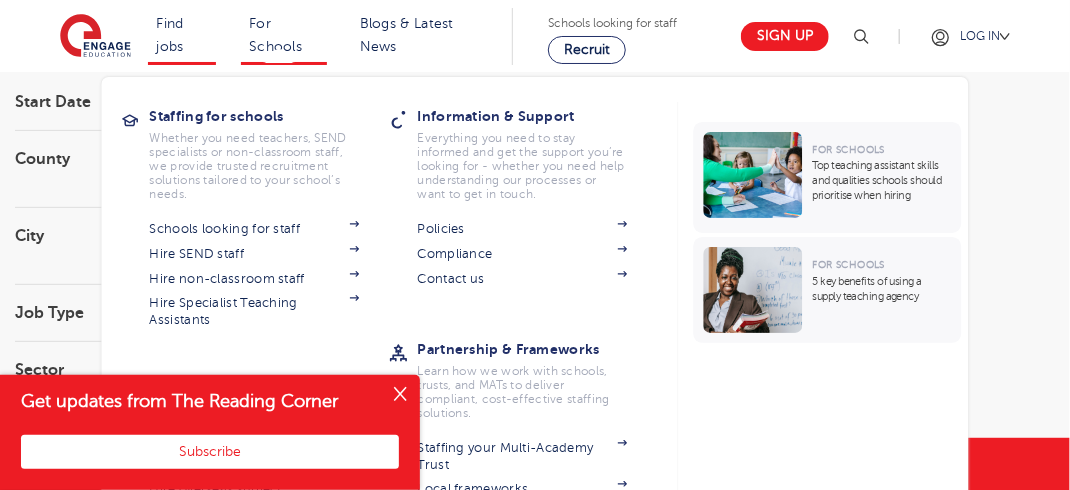 click on "For Schools Staffing for schools Whether you need teachers, SEND specialists or non-classroom staff, we provide trusted recruitment solutions tailored to your school’s needs.
Schools looking for staff
Hire SEND staff
Hire non-classroom staff
Hire Specialist Teaching Assistants
Hire International Talent Connect with outstanding international teachers and top subject specialists through our tailored global recruitment services.
Hire overseas subject specialists
iday for schools
Book a sponsorship consultation call
Information & Support Everything you need to stay informed and get the support you’re looking for - whether you need help understanding our processes or want to get in touch.
Policies
Compliance
Contact us
Partnership & Frameworks Learn how we work with schools, trusts, and MATs to deliver compliant, cost-effective staffing solutions.
Staffing your Multi-Academy Trust
Local frameworks
CCS Framework" at bounding box center [284, 36] 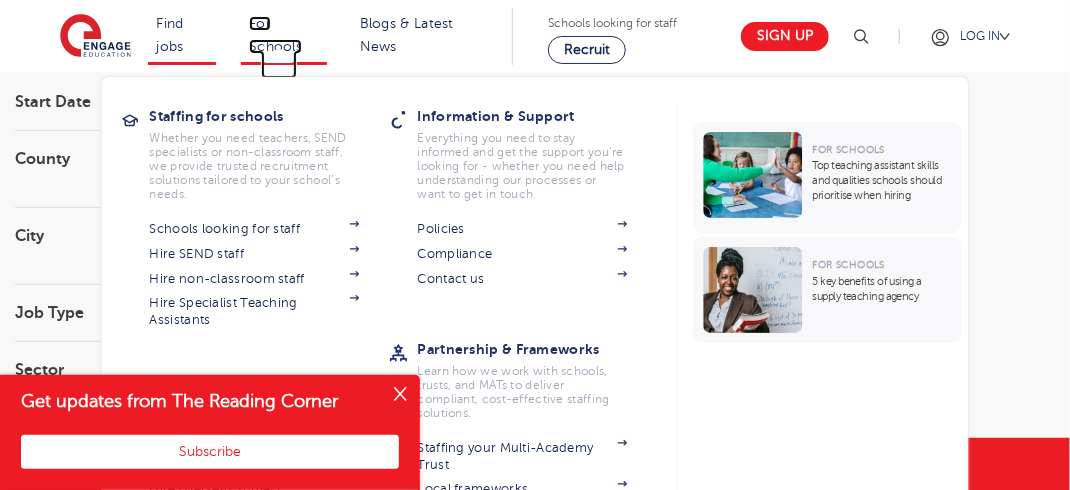 click on "For Schools" at bounding box center [275, 35] 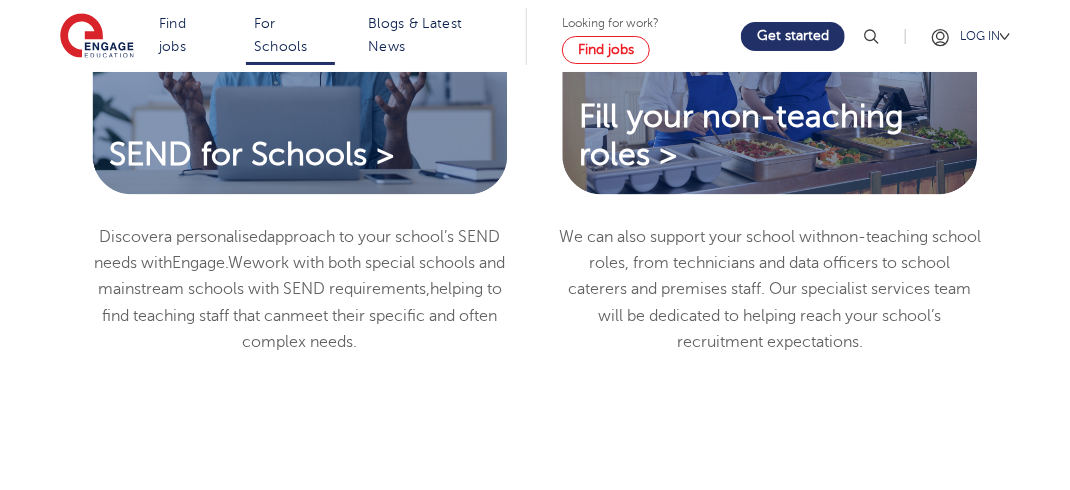 scroll, scrollTop: 1800, scrollLeft: 0, axis: vertical 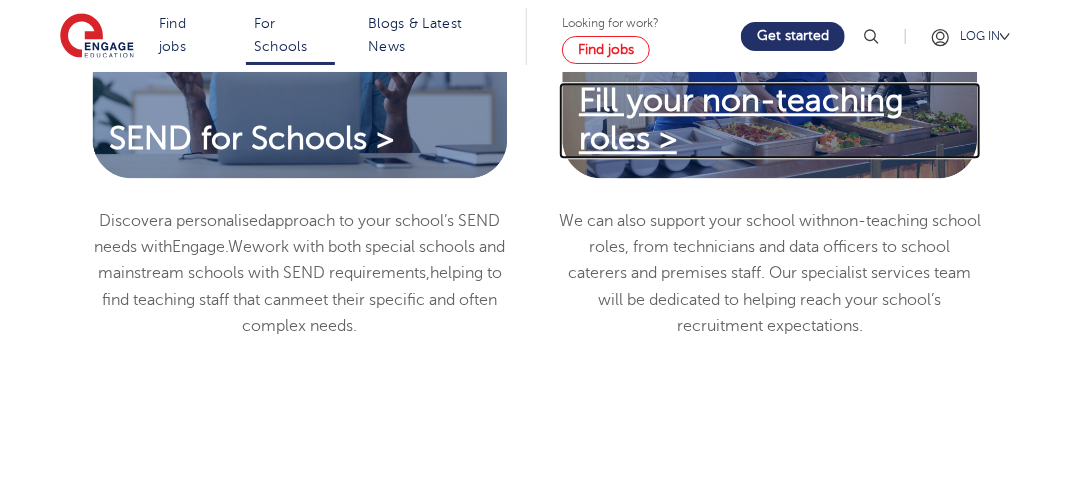 click on "Fill your non-teaching roles  >" at bounding box center [770, 120] 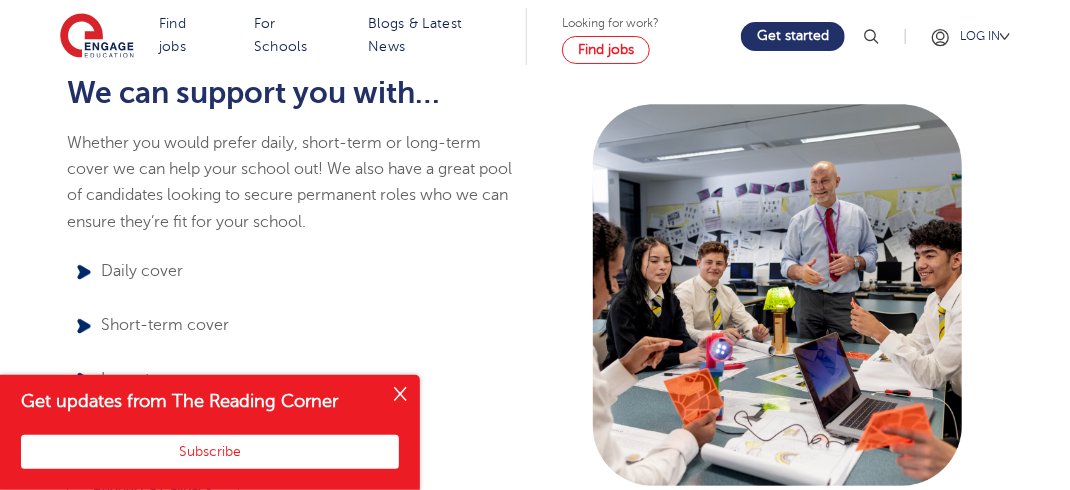 scroll, scrollTop: 1900, scrollLeft: 0, axis: vertical 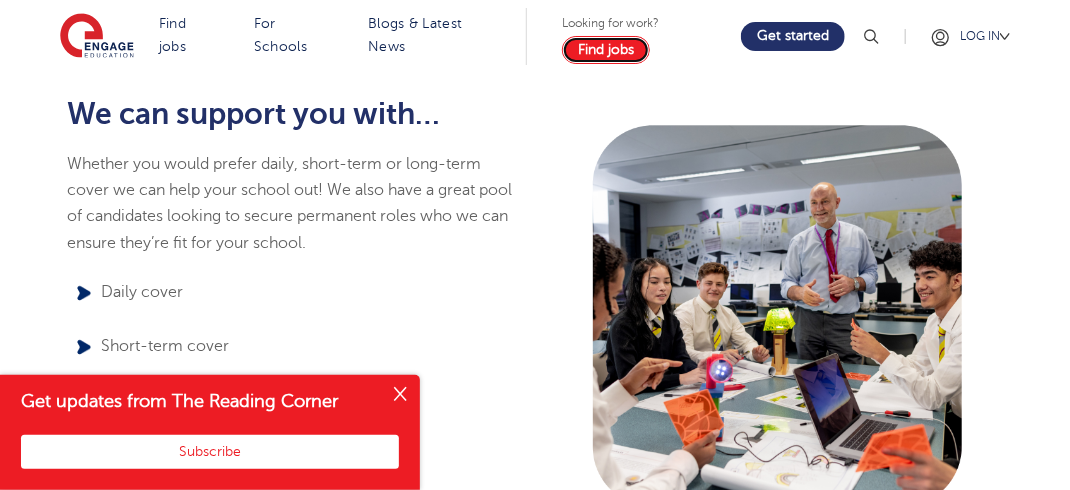 click on "Find jobs" at bounding box center [606, 49] 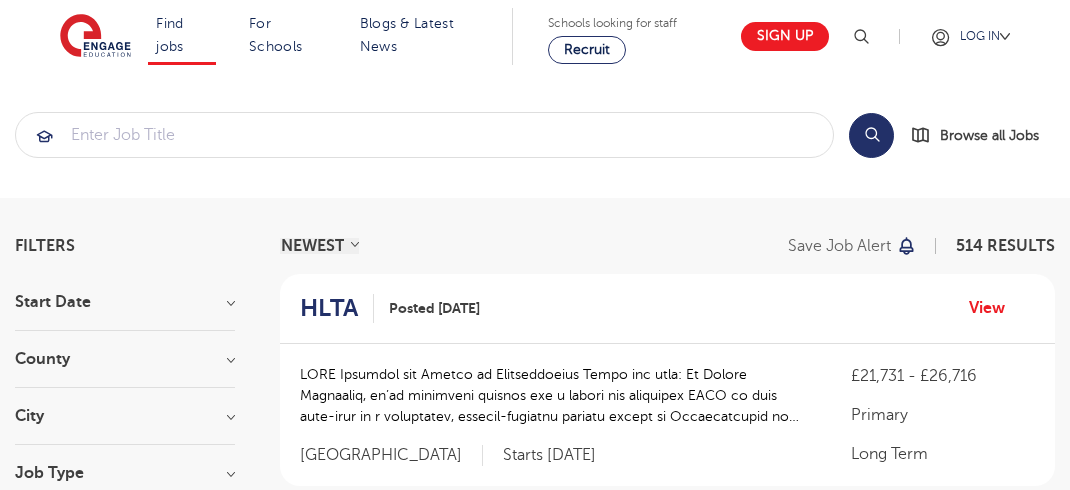 scroll, scrollTop: 0, scrollLeft: 0, axis: both 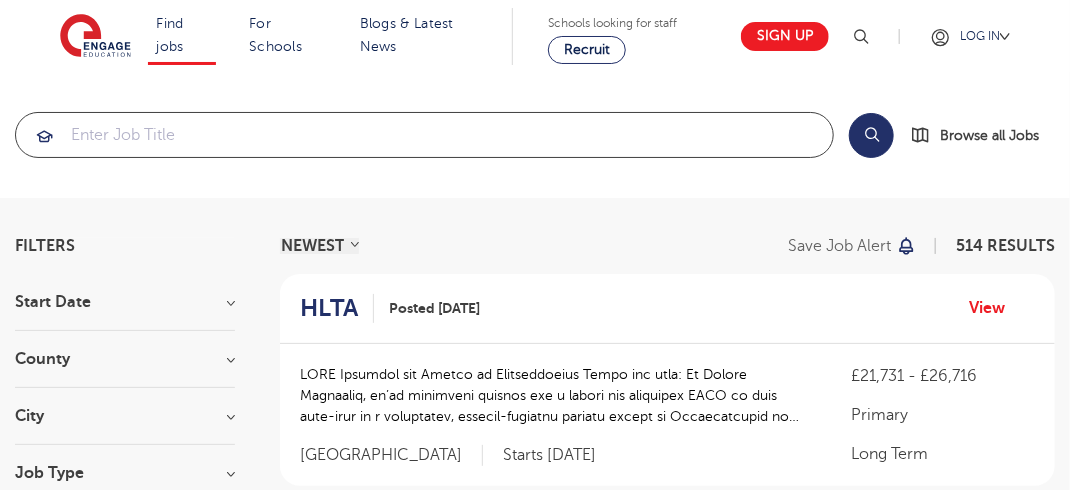 click at bounding box center [424, 135] 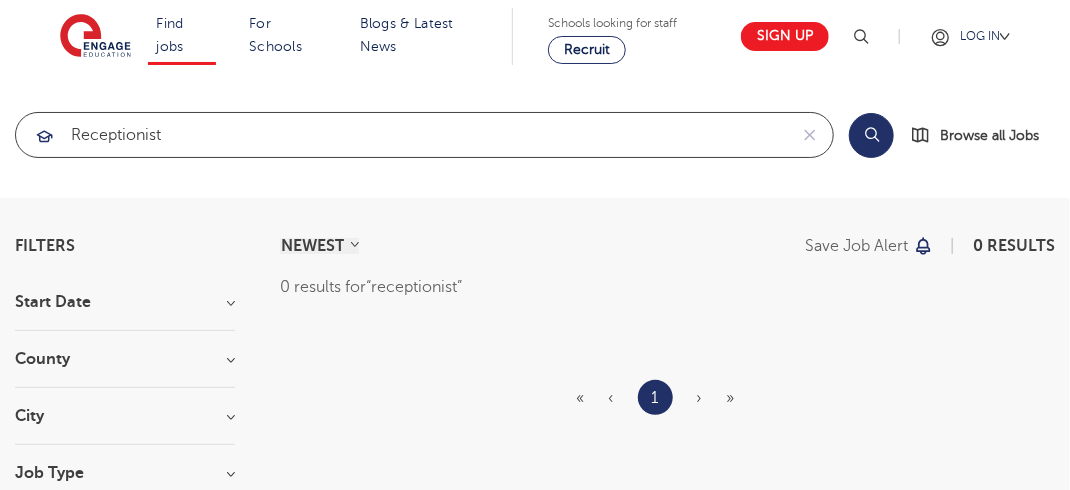 type on "receptionist" 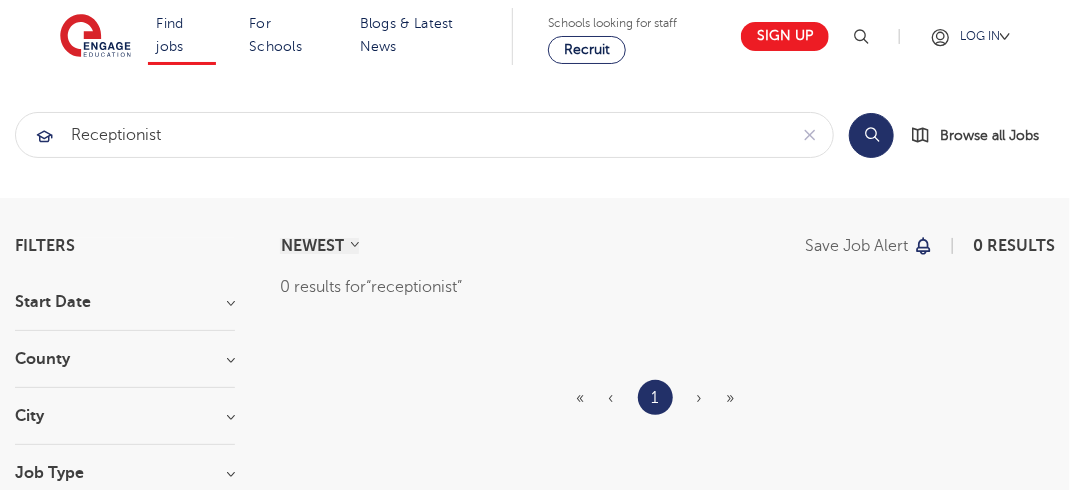 click on "receptionist
Search
Browse all Jobs" at bounding box center (535, 135) 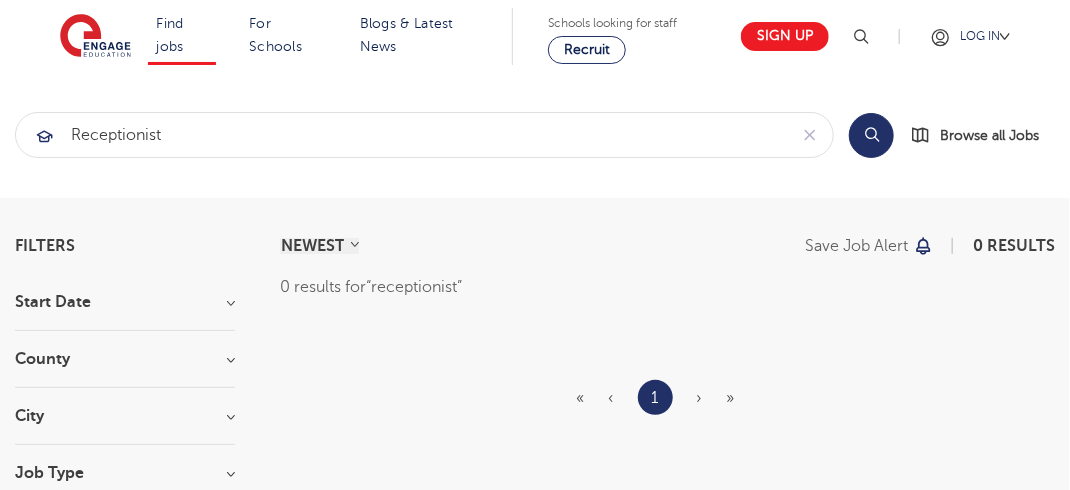 click on "County" at bounding box center [125, 359] 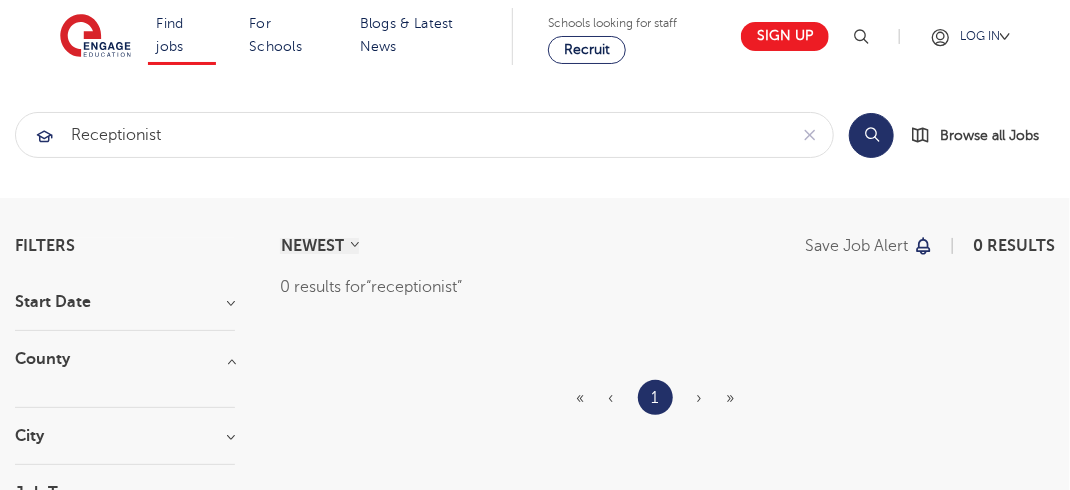 click at bounding box center (125, 377) 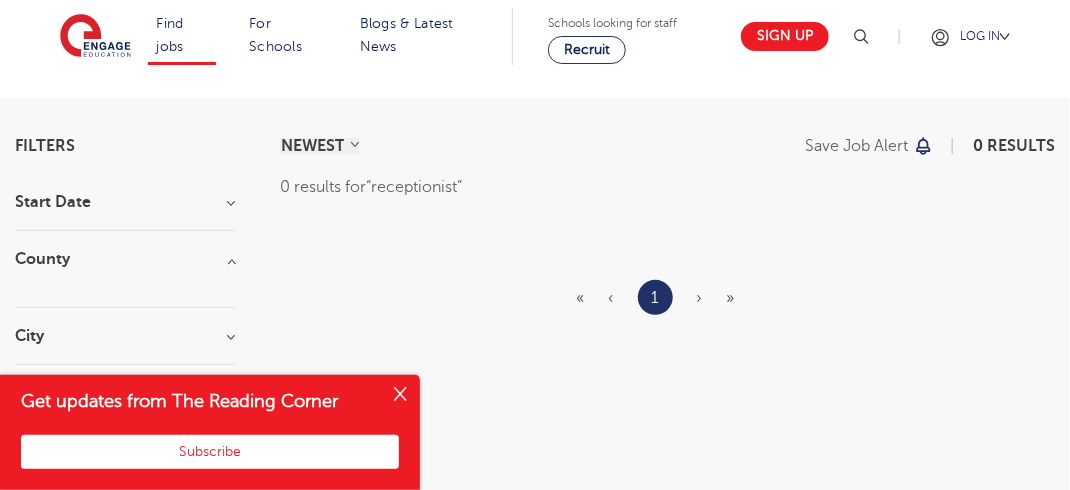 click at bounding box center [400, 395] 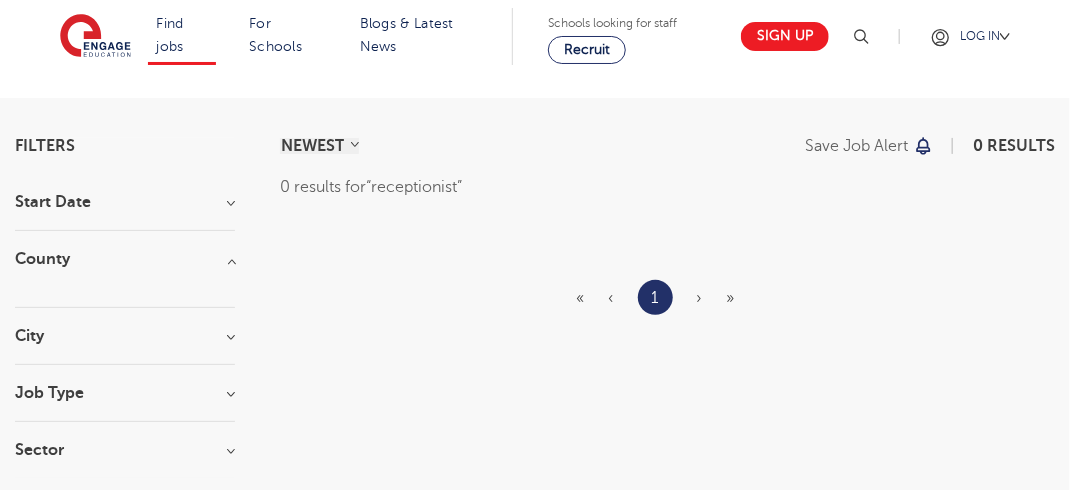 click on "Job Type" at bounding box center (125, 393) 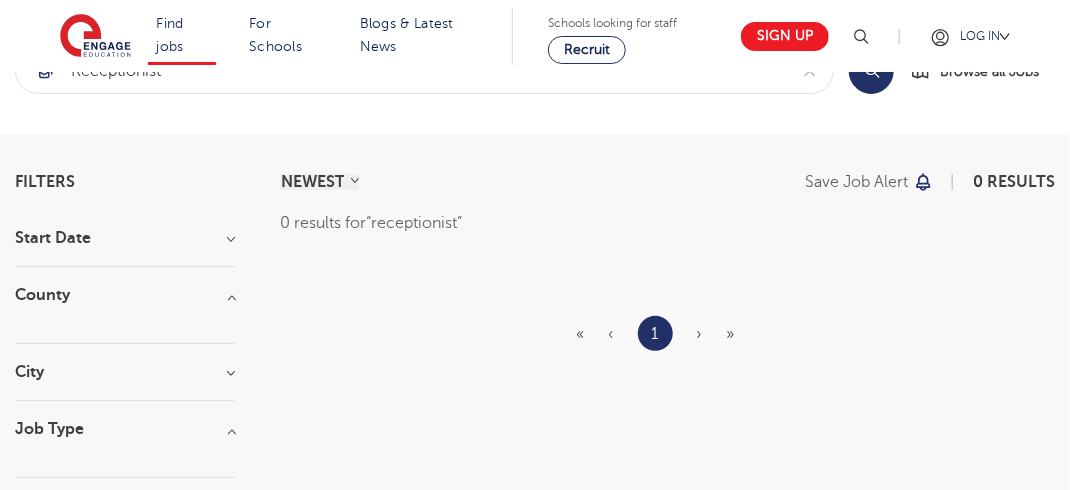 scroll, scrollTop: 0, scrollLeft: 0, axis: both 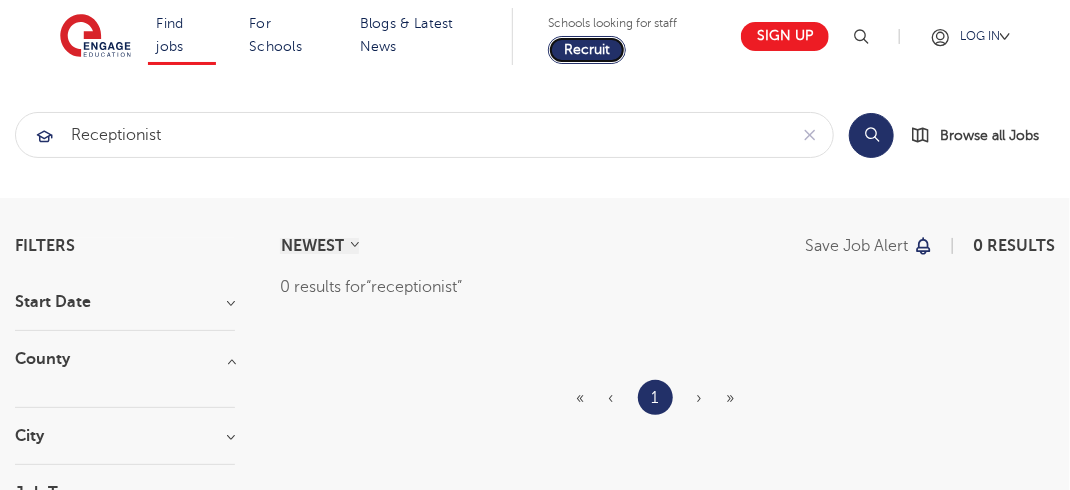 click on "Recruit" at bounding box center [587, 49] 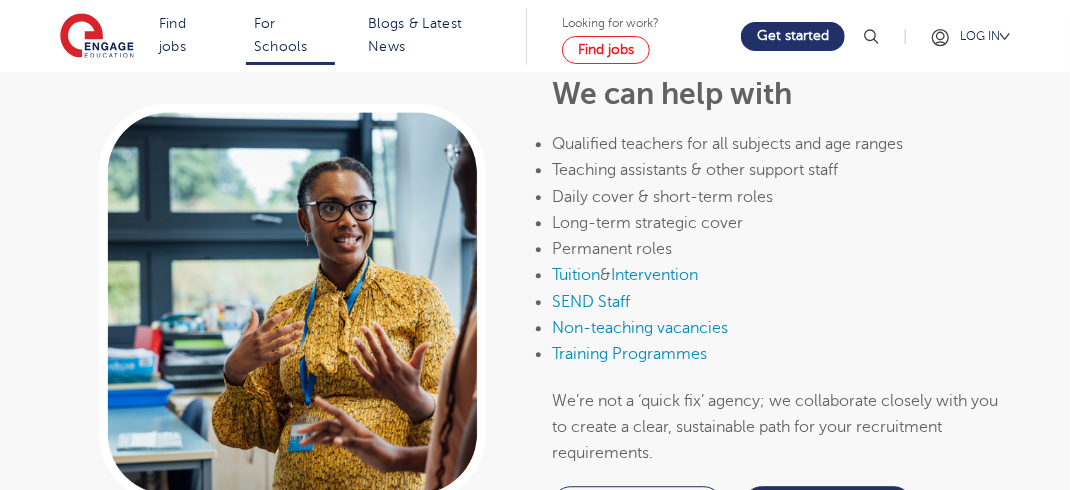 scroll, scrollTop: 1100, scrollLeft: 0, axis: vertical 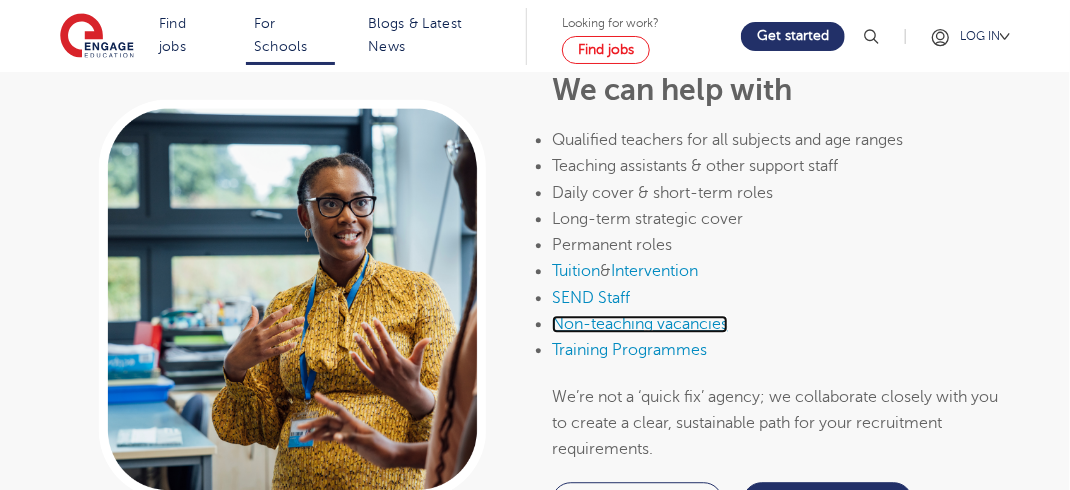 click on "Non-teaching vacancies" at bounding box center (640, 325) 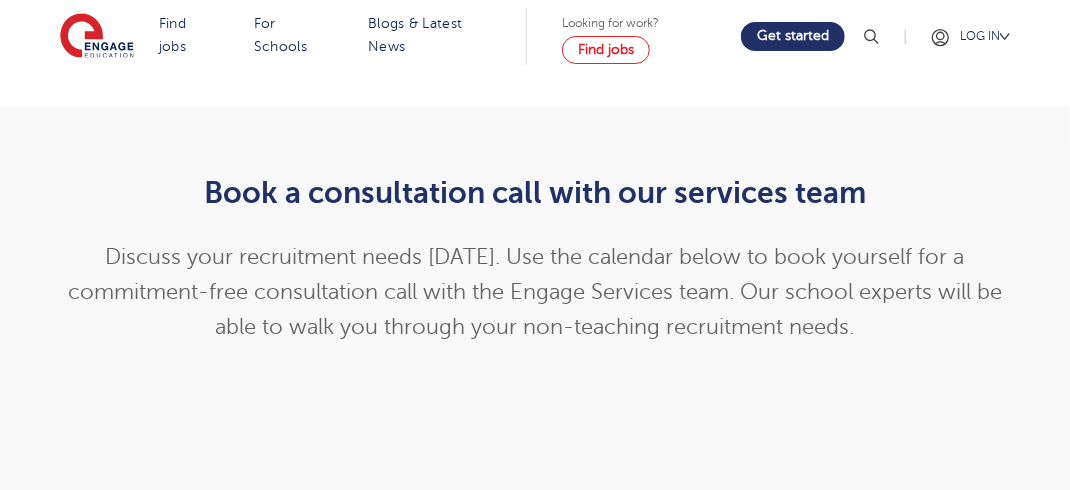scroll, scrollTop: 2400, scrollLeft: 0, axis: vertical 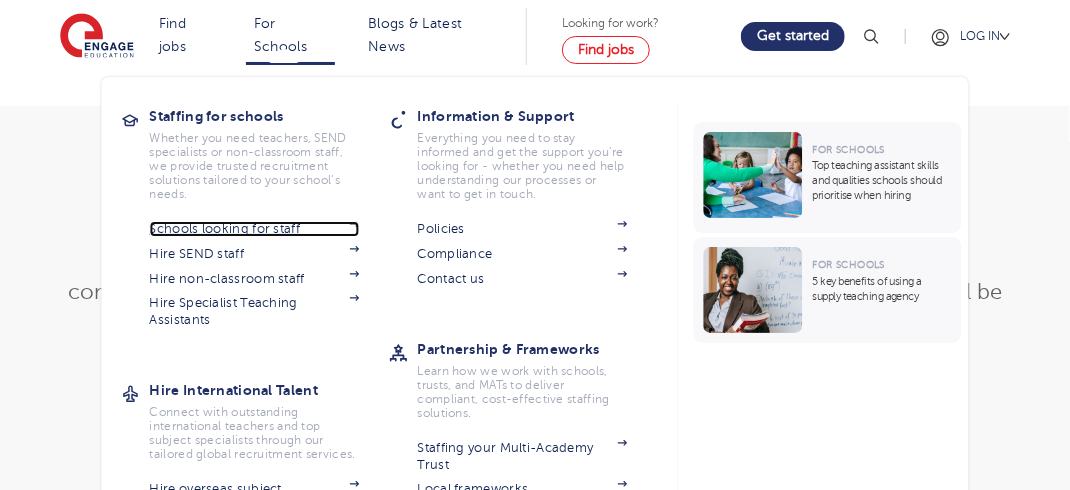 click on "Schools looking for staff" at bounding box center [255, 229] 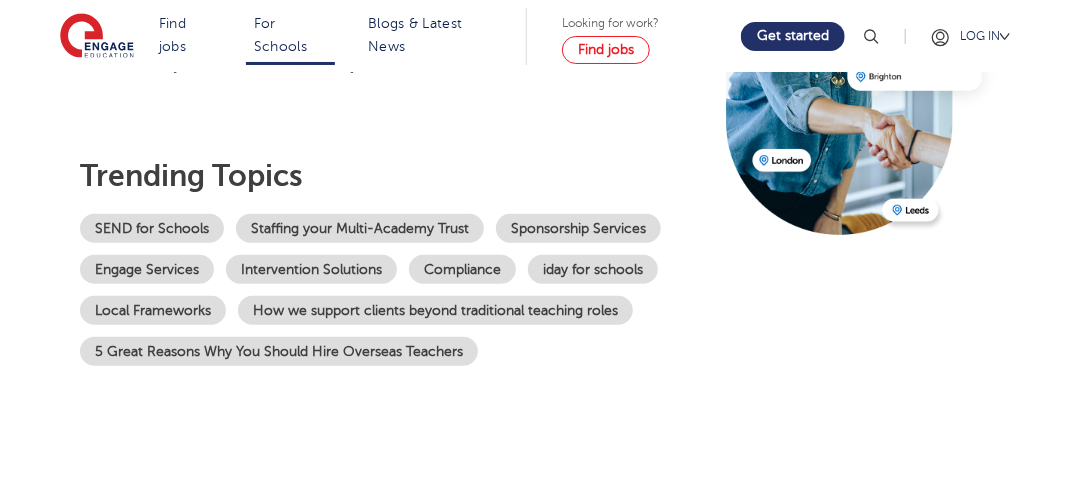 scroll, scrollTop: 200, scrollLeft: 0, axis: vertical 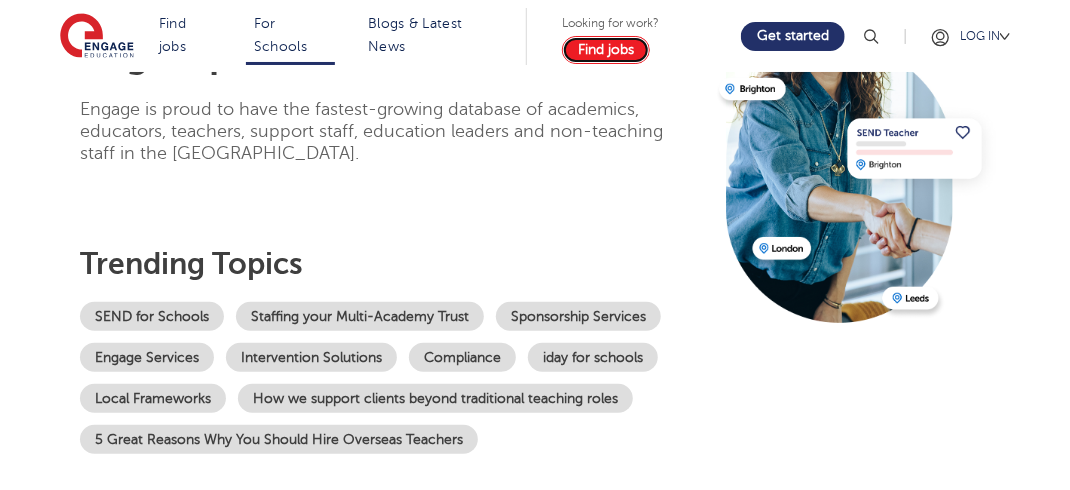 click on "Find jobs" at bounding box center (606, 49) 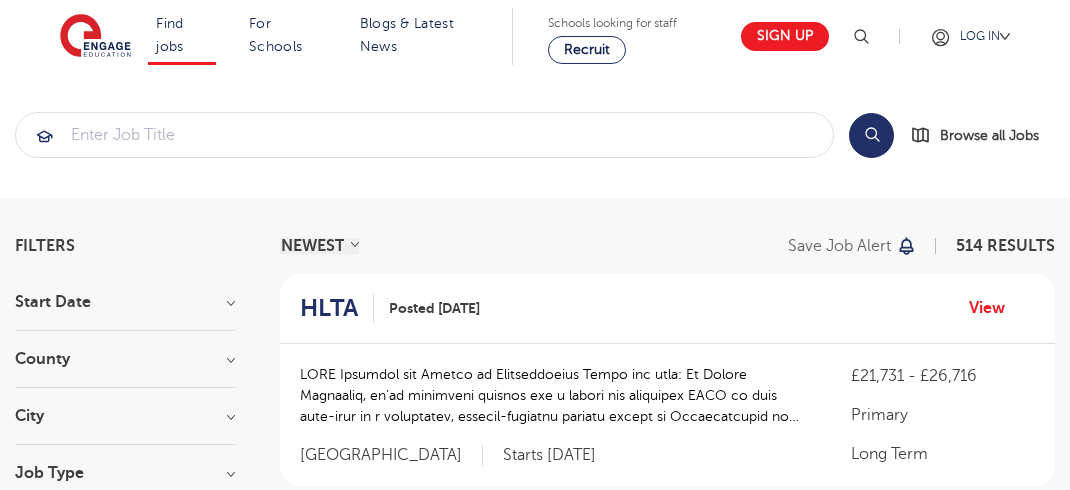 scroll, scrollTop: 0, scrollLeft: 0, axis: both 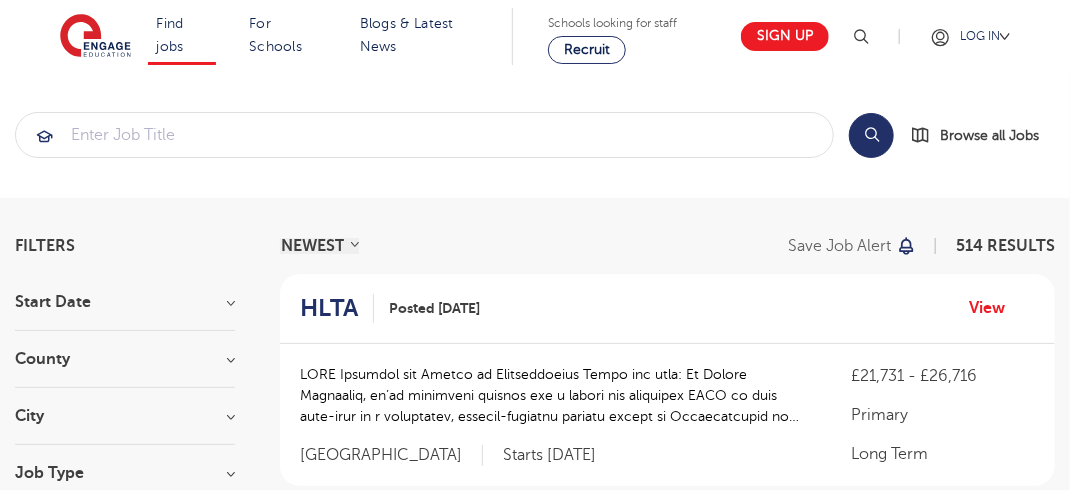 click on "Start Date" at bounding box center (125, 302) 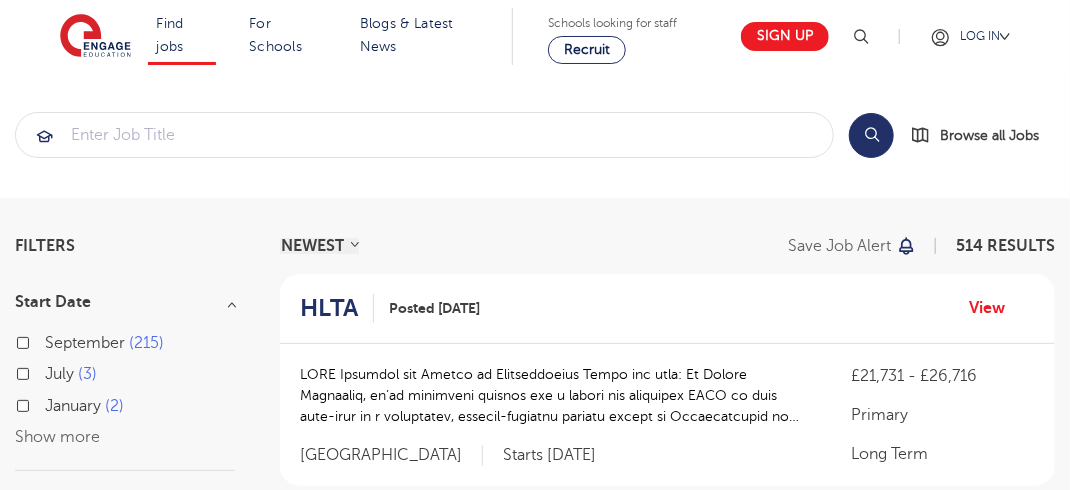 scroll, scrollTop: 100, scrollLeft: 0, axis: vertical 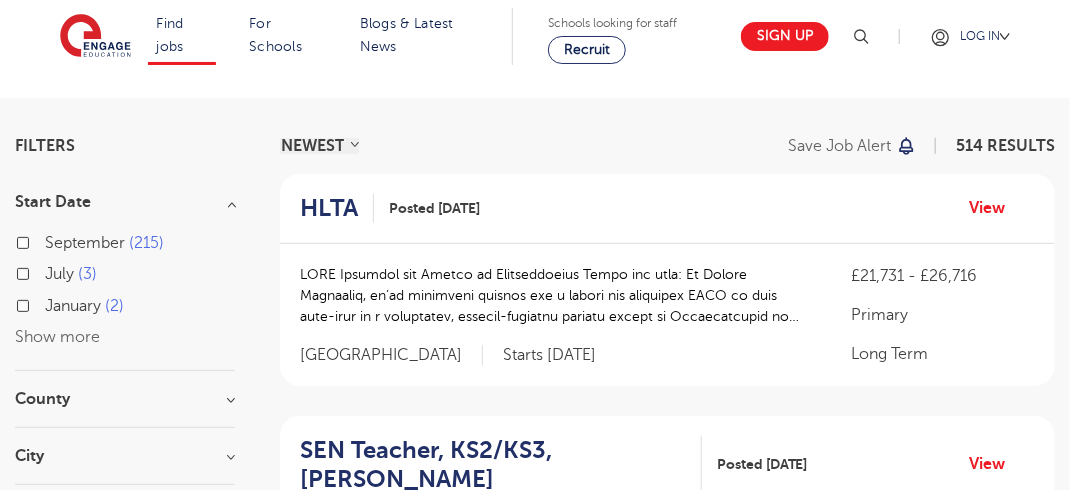 click on "215" at bounding box center [146, 243] 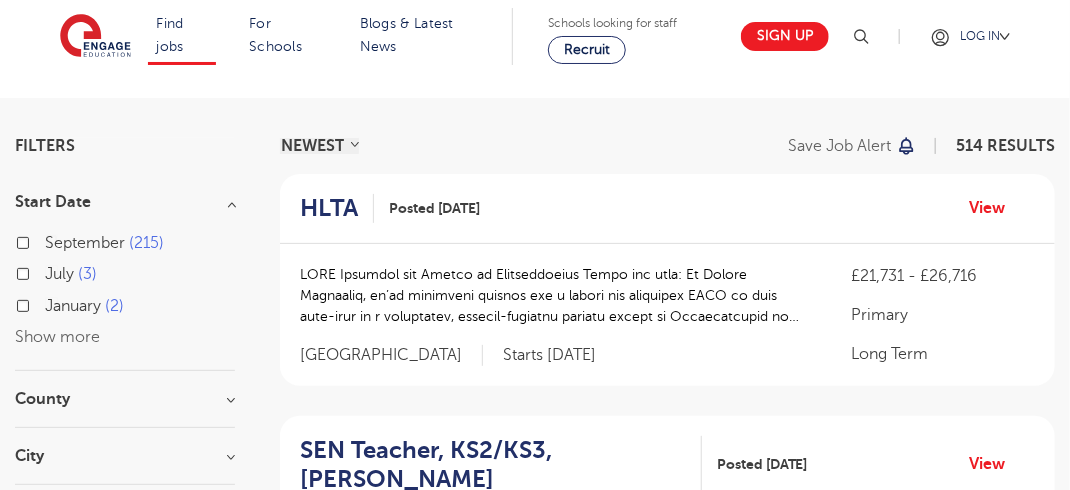 click on "September   215" at bounding box center (51, 240) 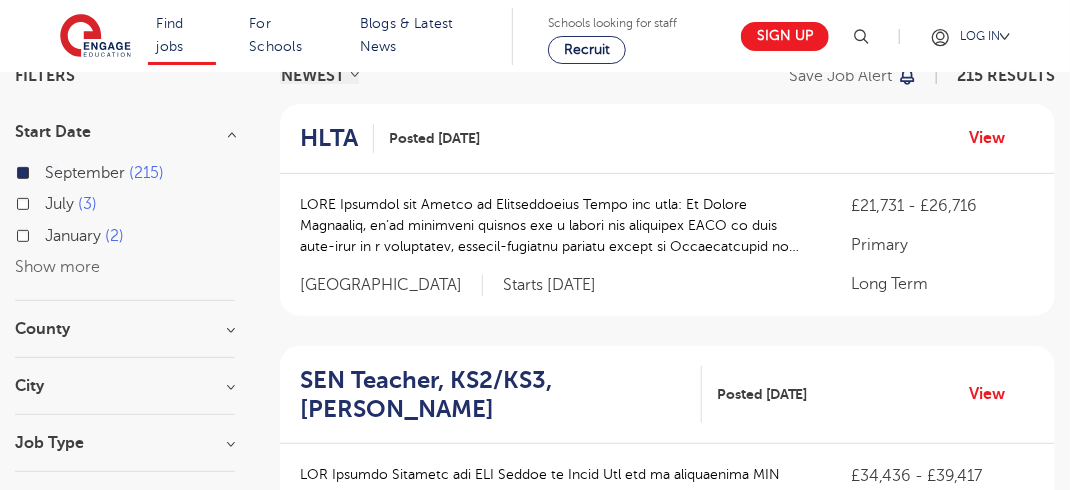 scroll, scrollTop: 200, scrollLeft: 0, axis: vertical 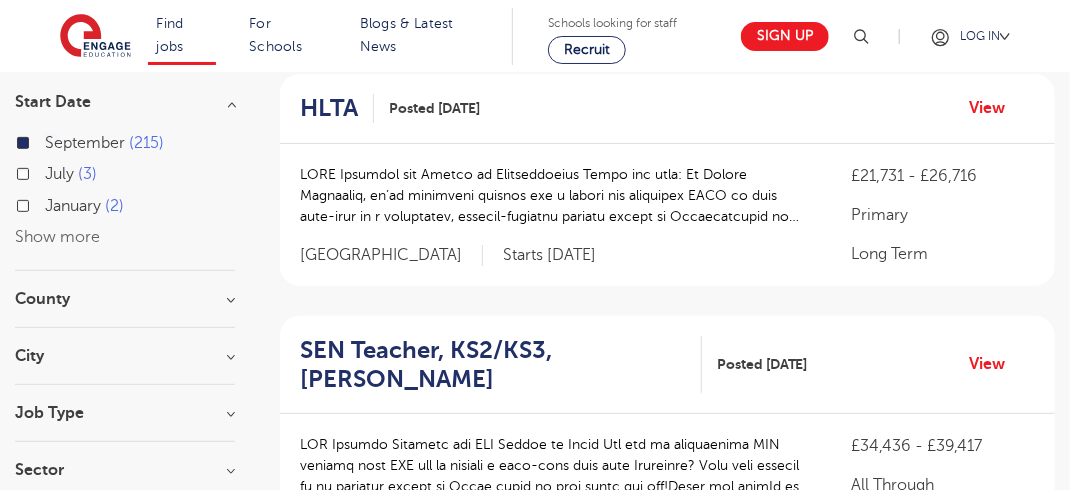click on "County" at bounding box center [125, 299] 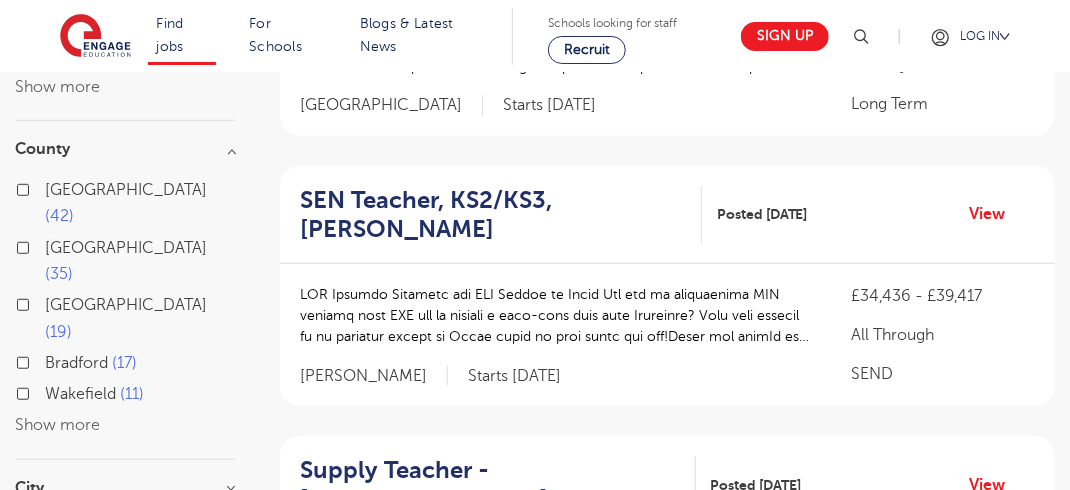 scroll, scrollTop: 400, scrollLeft: 0, axis: vertical 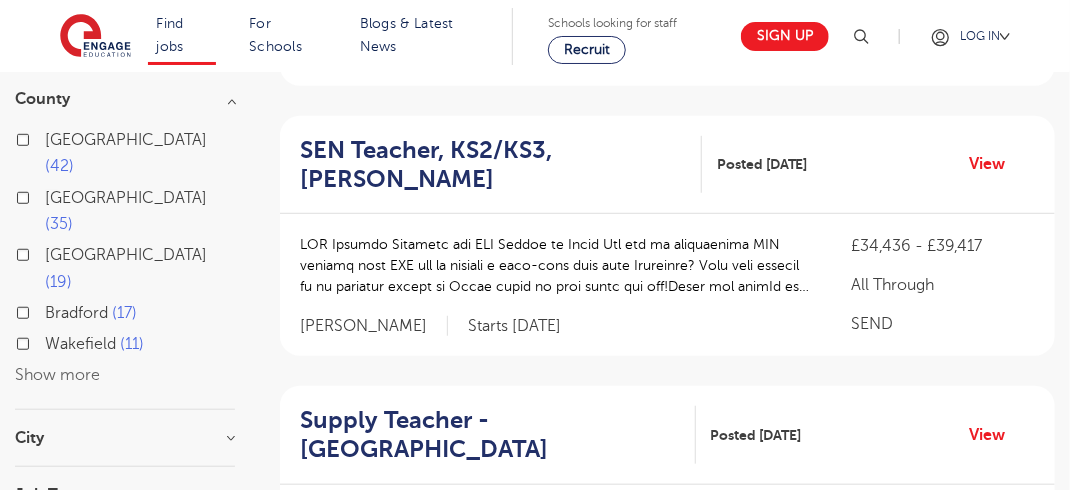 click on "Show more" at bounding box center [57, 375] 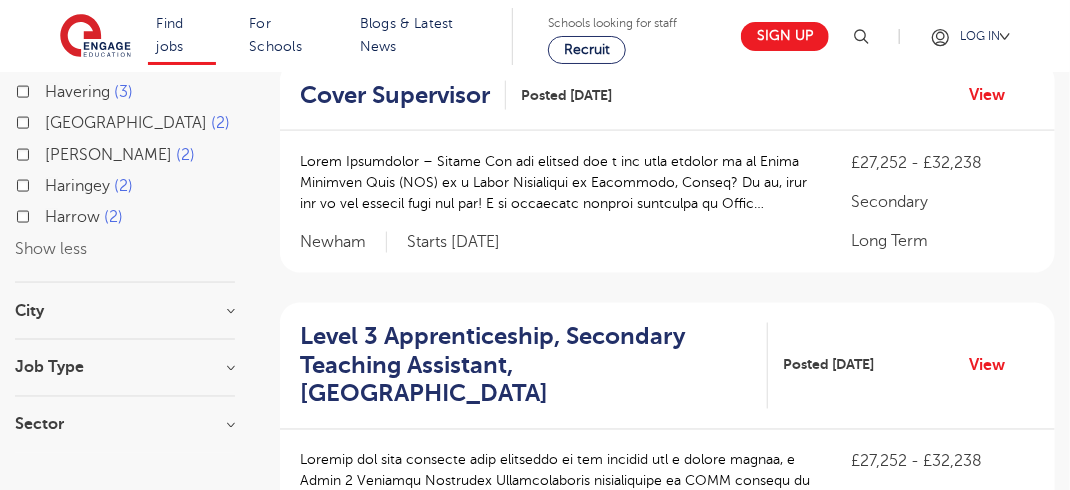 scroll, scrollTop: 1000, scrollLeft: 0, axis: vertical 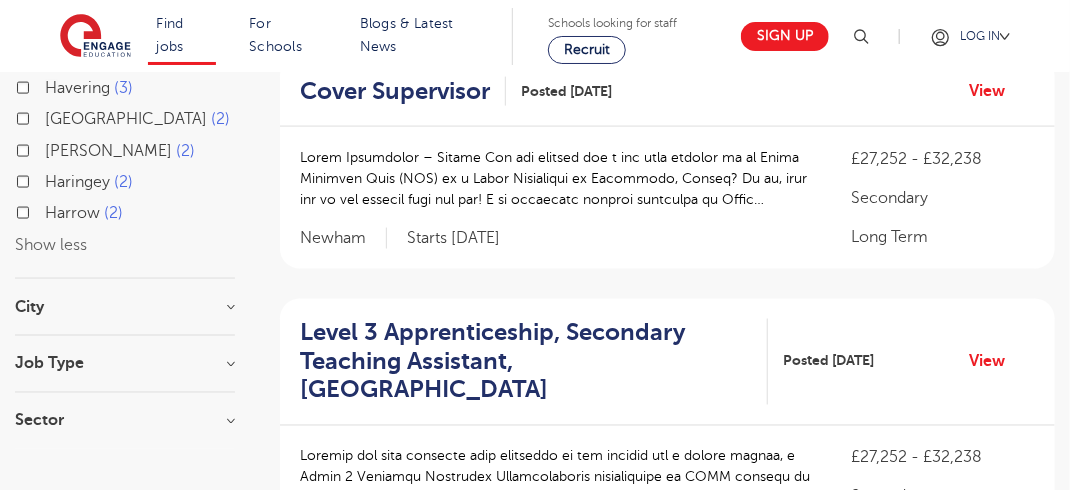 click on "City" at bounding box center [125, 307] 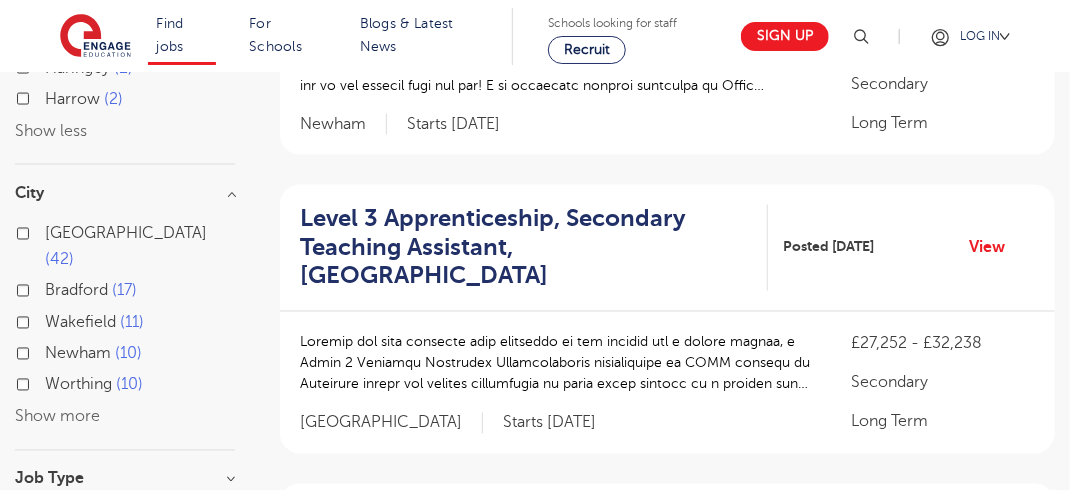 scroll, scrollTop: 1200, scrollLeft: 0, axis: vertical 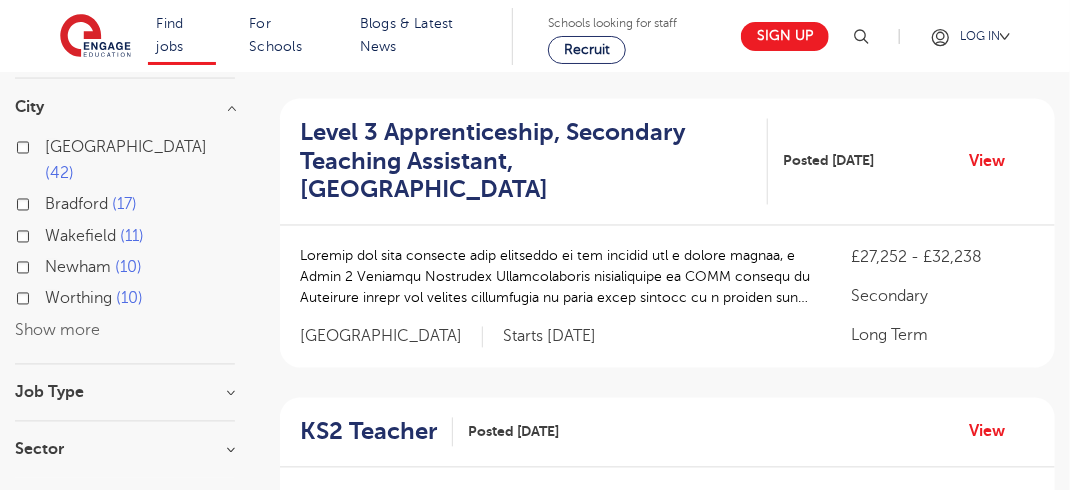 click on "Job Type" at bounding box center (125, 393) 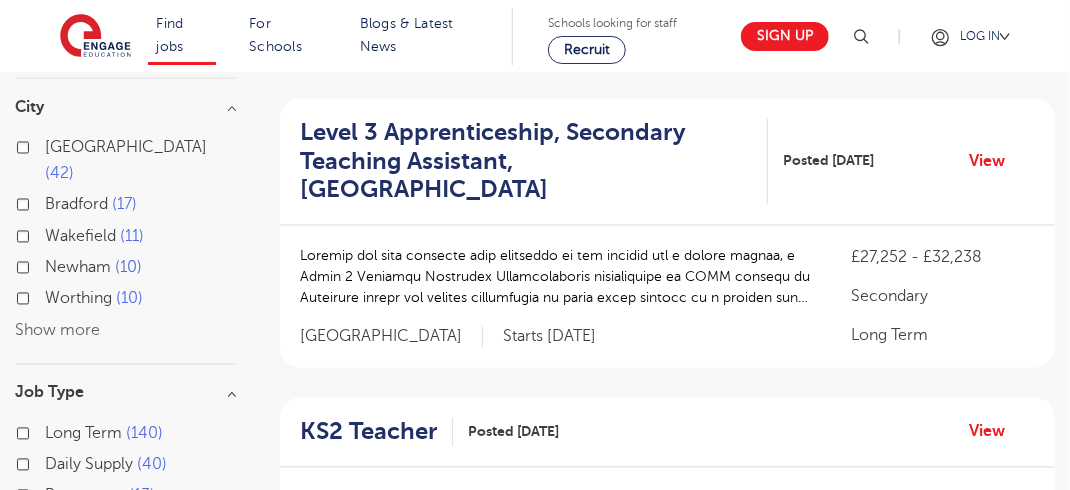 click on "Long Term   140" at bounding box center [104, 434] 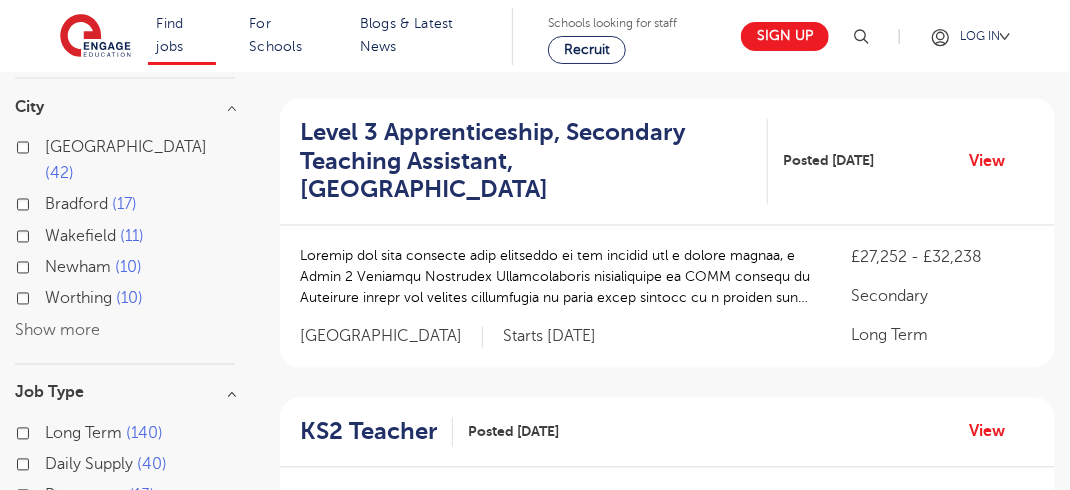 click on "Long Term   140" at bounding box center [51, 431] 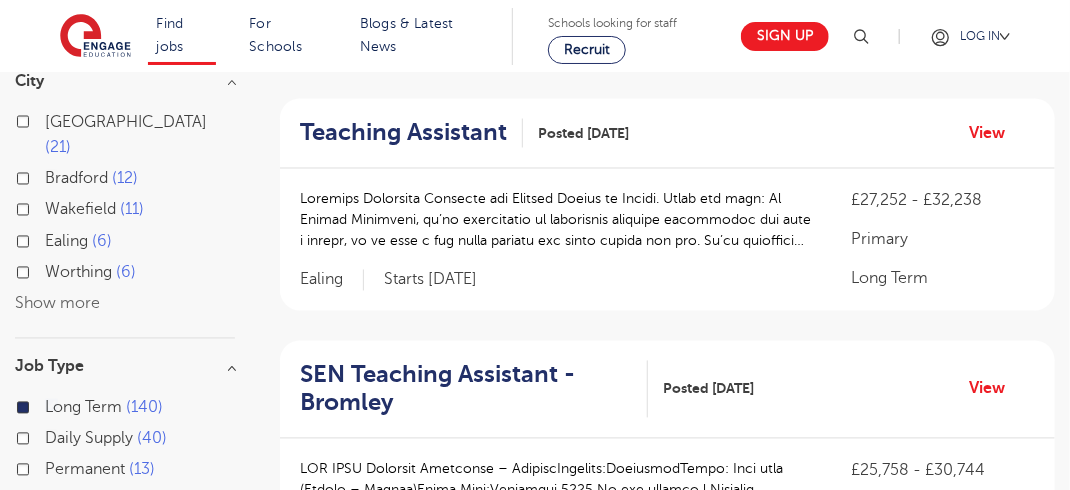 click on "Permanent   13" at bounding box center (100, 470) 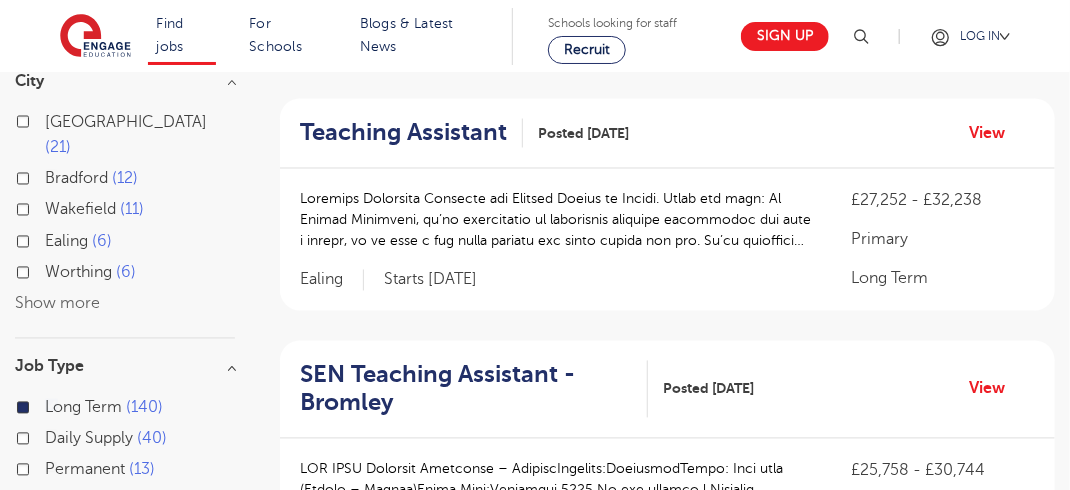 click on "Permanent   13" at bounding box center (51, 467) 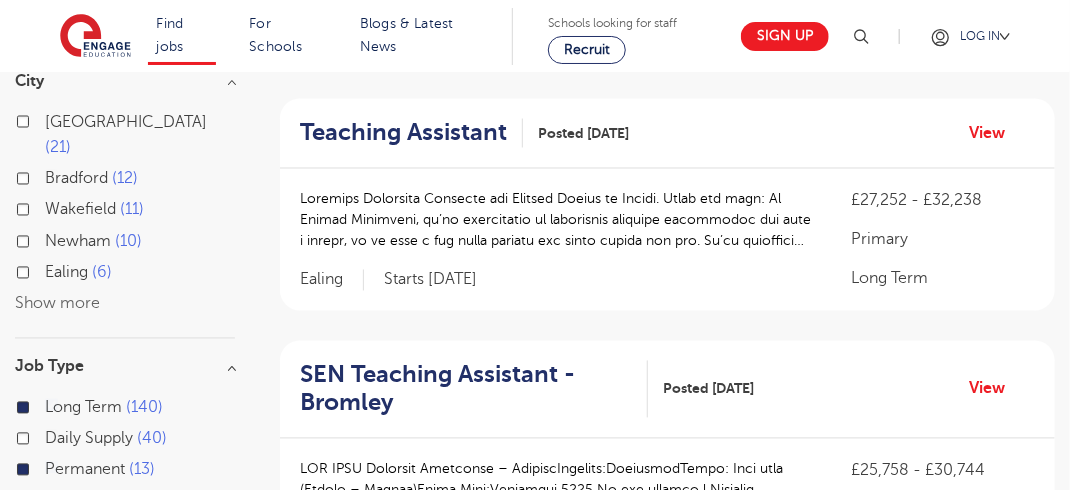 click on "Support Services   9" at bounding box center (118, 533) 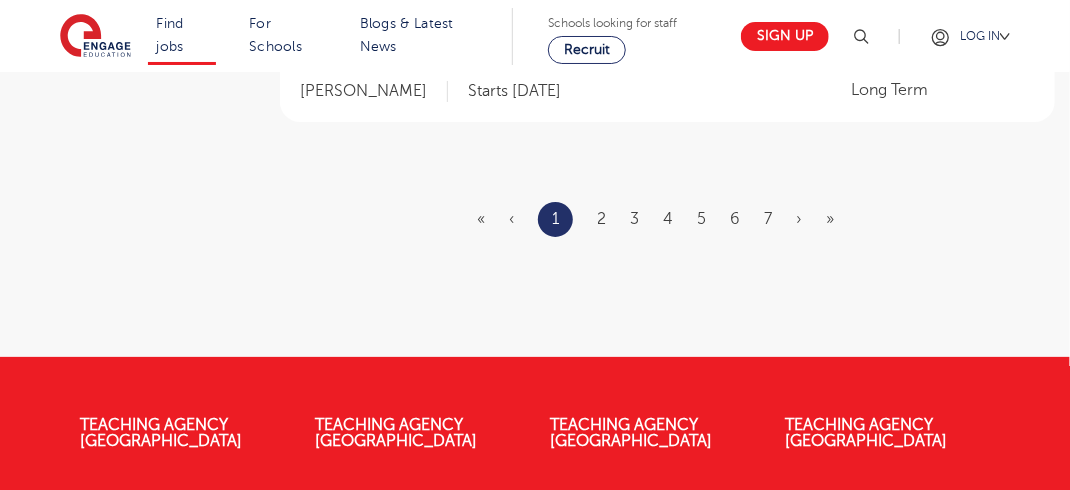 scroll, scrollTop: 2700, scrollLeft: 0, axis: vertical 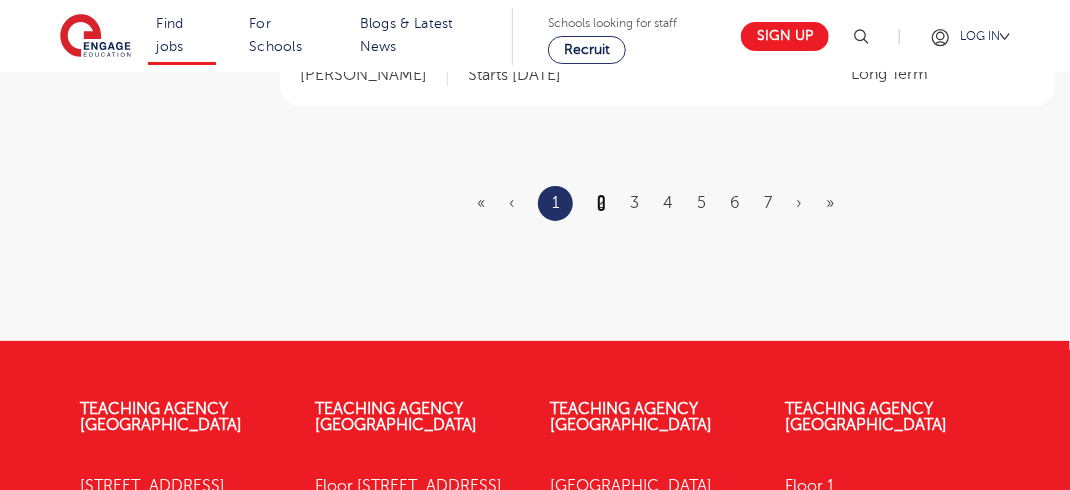 click on "2" at bounding box center (601, 203) 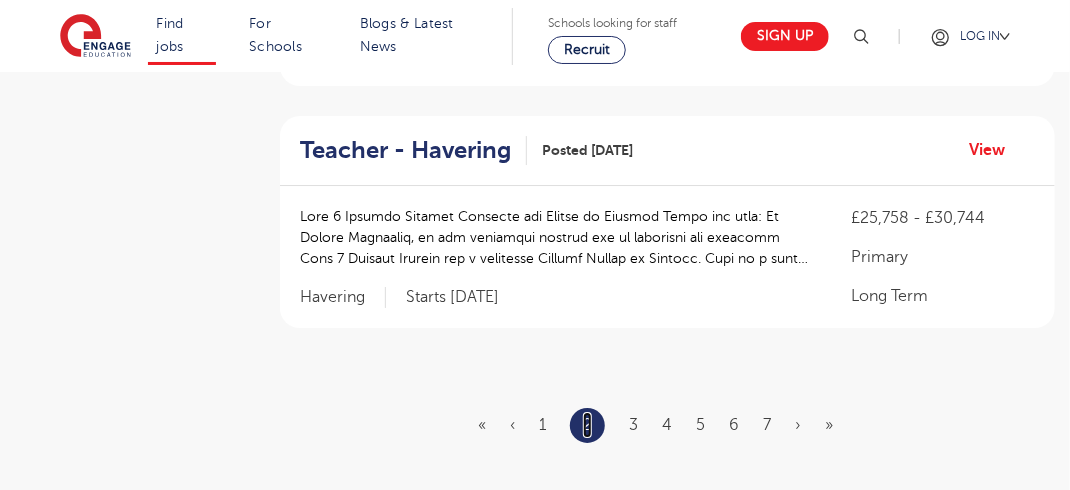 scroll, scrollTop: 2400, scrollLeft: 0, axis: vertical 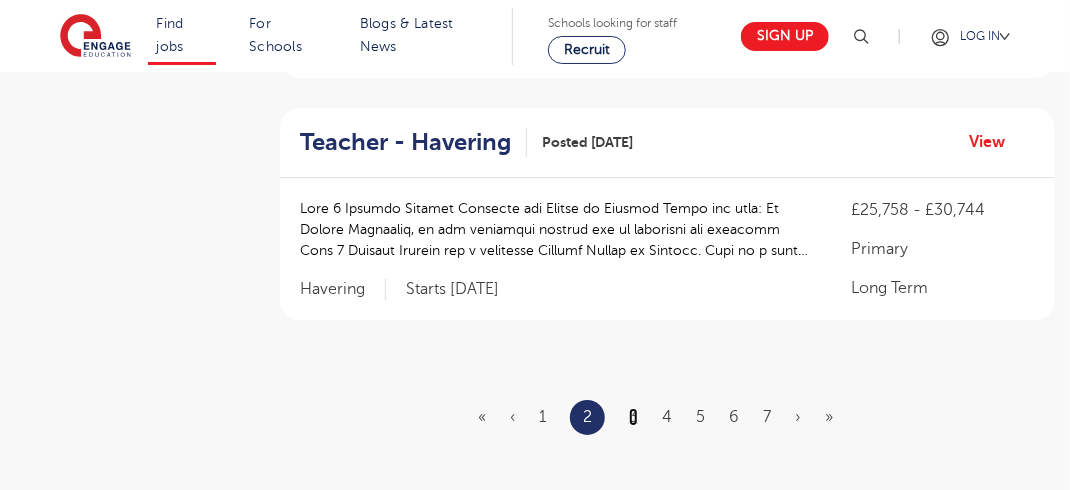 click on "3" at bounding box center (633, 417) 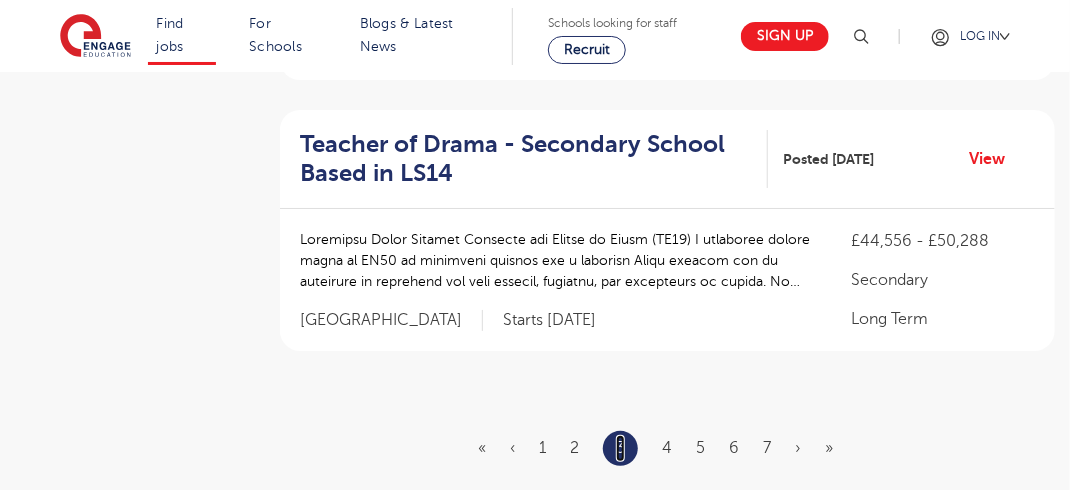 scroll, scrollTop: 2600, scrollLeft: 0, axis: vertical 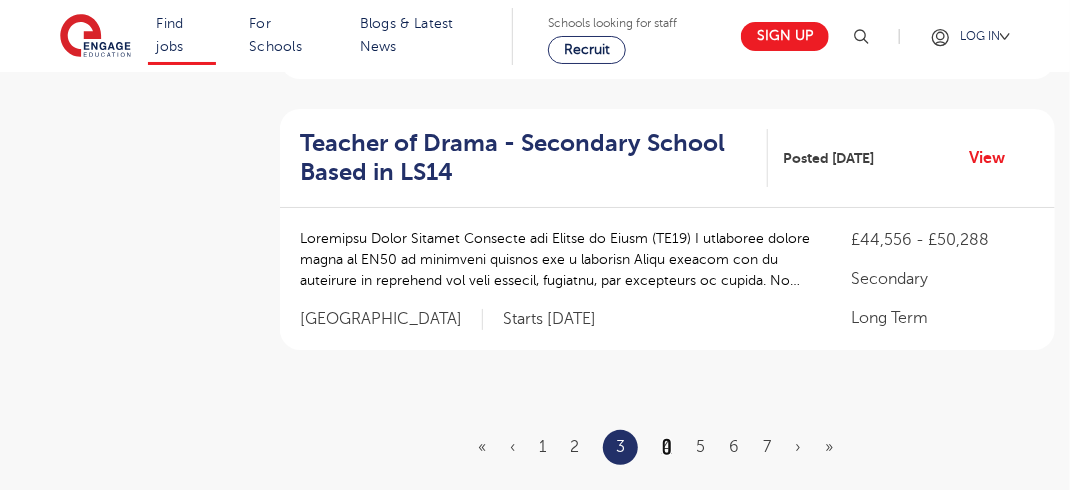 click on "4" at bounding box center [667, 447] 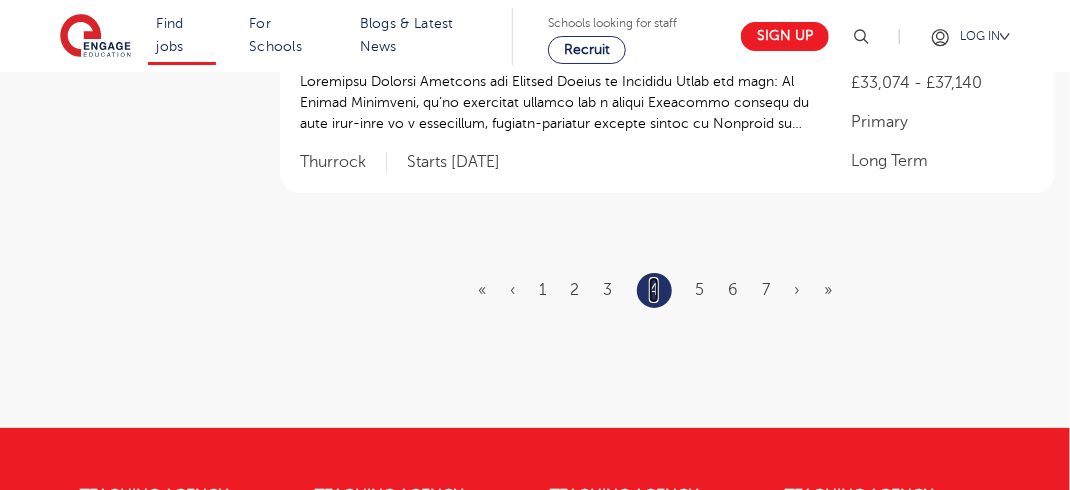 scroll, scrollTop: 2500, scrollLeft: 0, axis: vertical 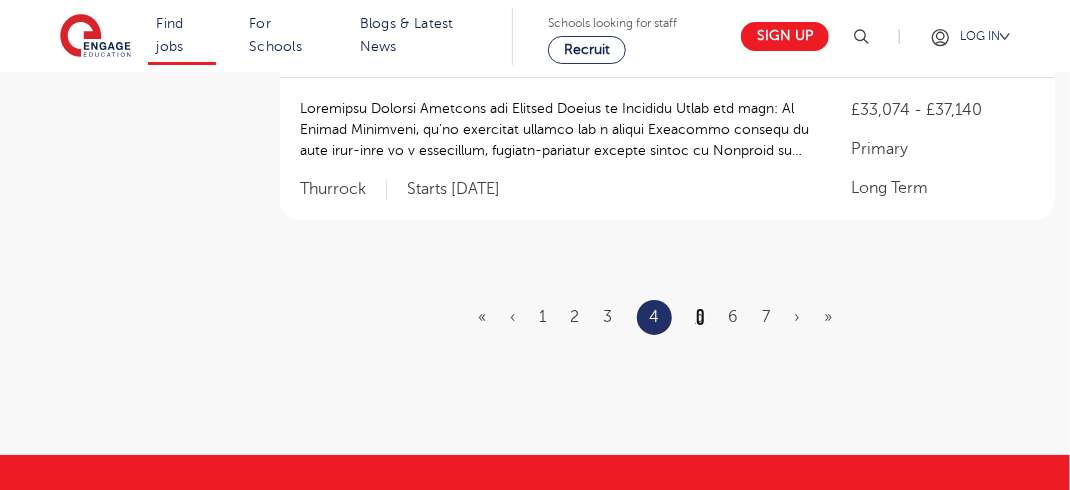 click on "5" at bounding box center [700, 317] 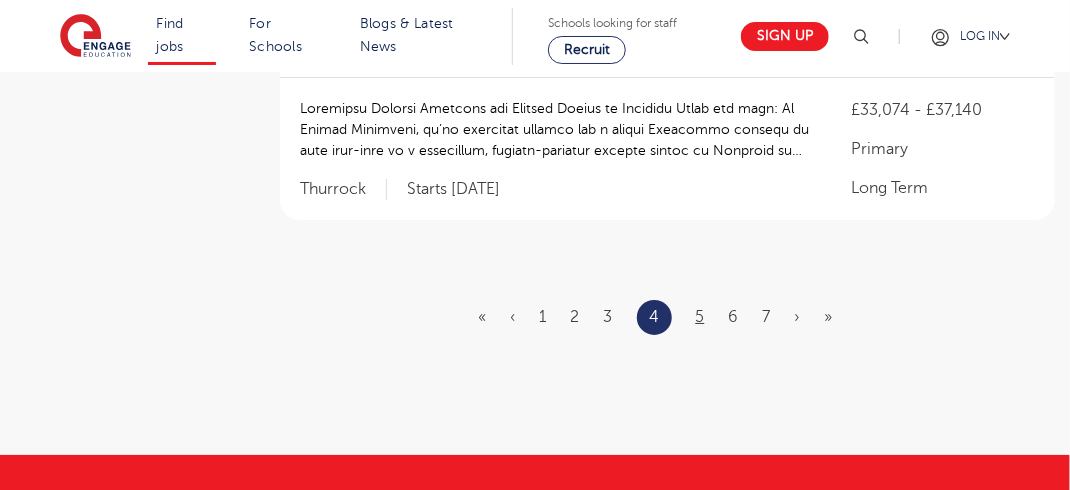 scroll, scrollTop: 0, scrollLeft: 0, axis: both 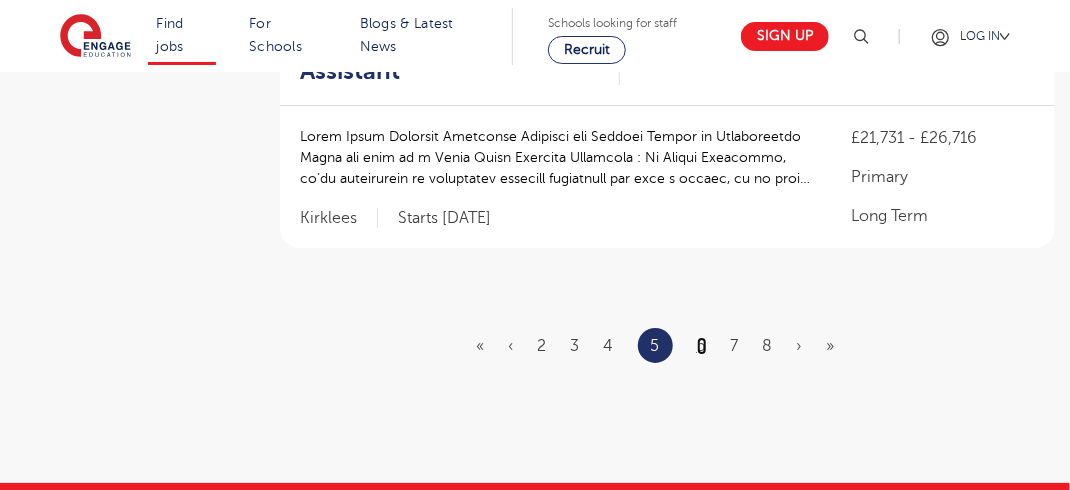 click on "6" at bounding box center [702, 346] 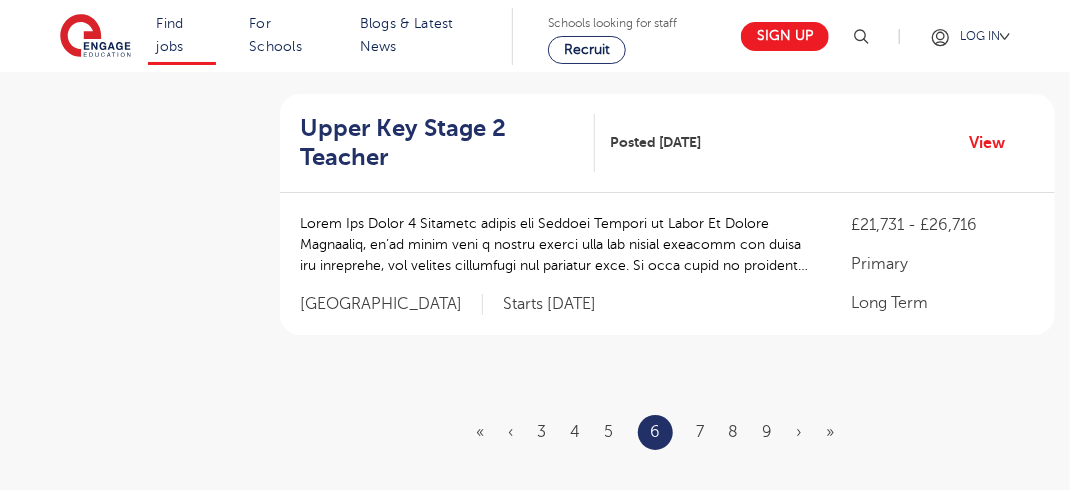 scroll, scrollTop: 0, scrollLeft: 0, axis: both 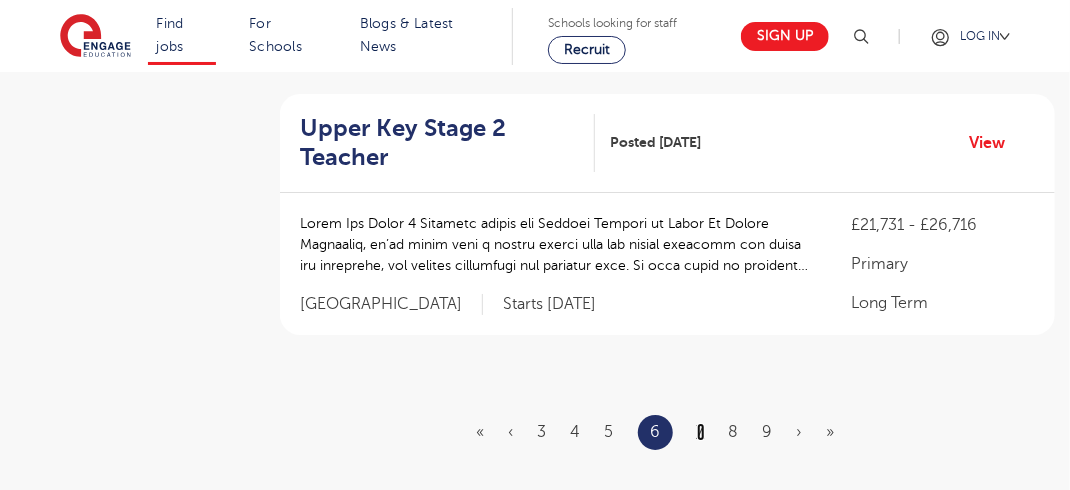 click on "7" at bounding box center (701, 432) 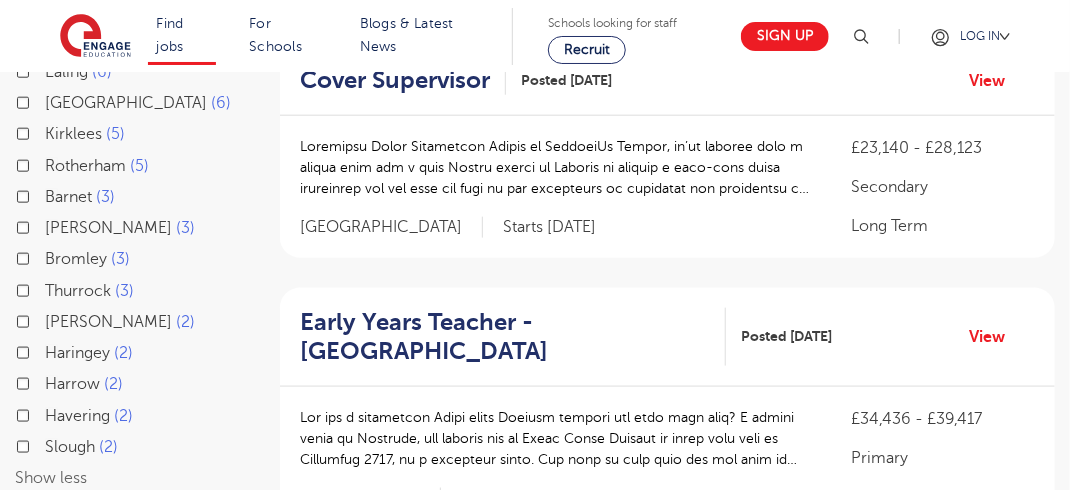 scroll, scrollTop: 800, scrollLeft: 0, axis: vertical 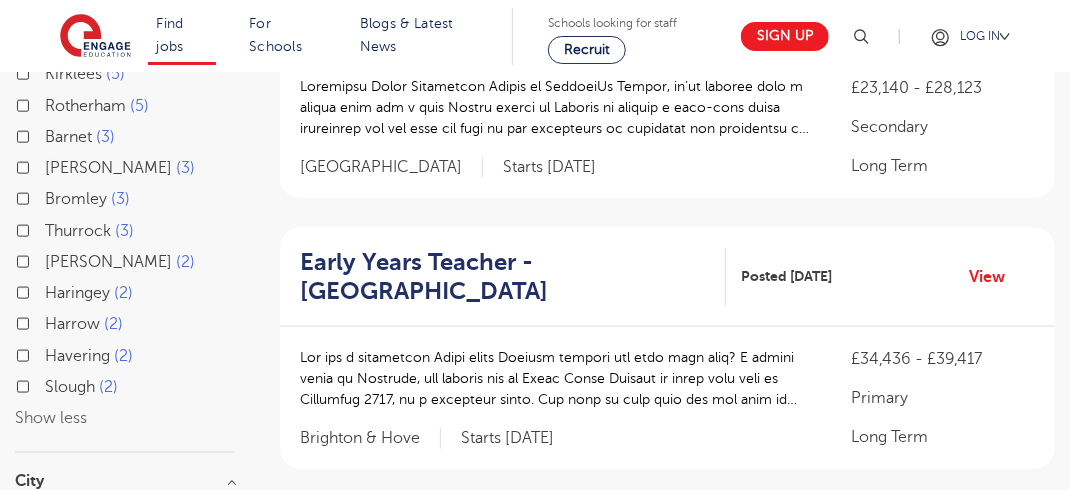 click on "Harrow   2" at bounding box center (84, 324) 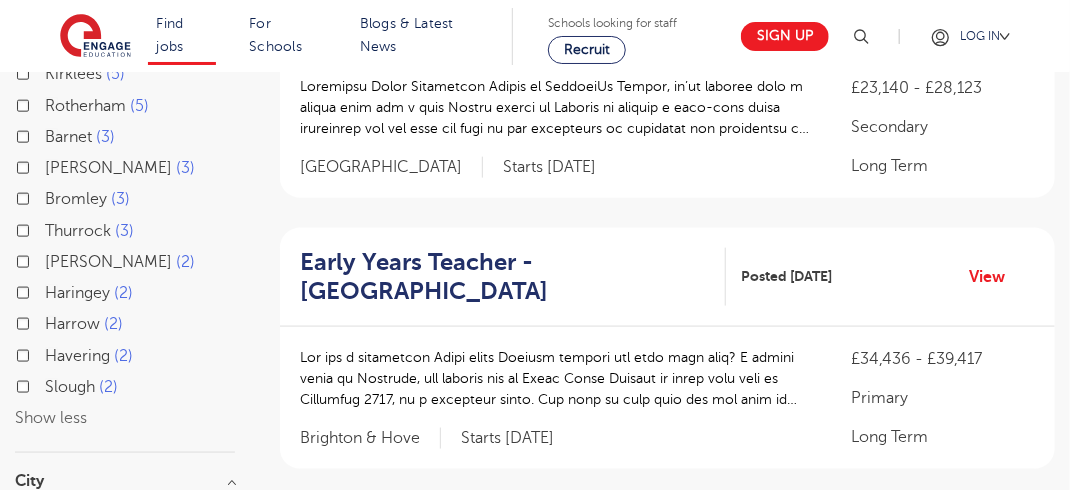 click on "Harrow   2" at bounding box center (51, 321) 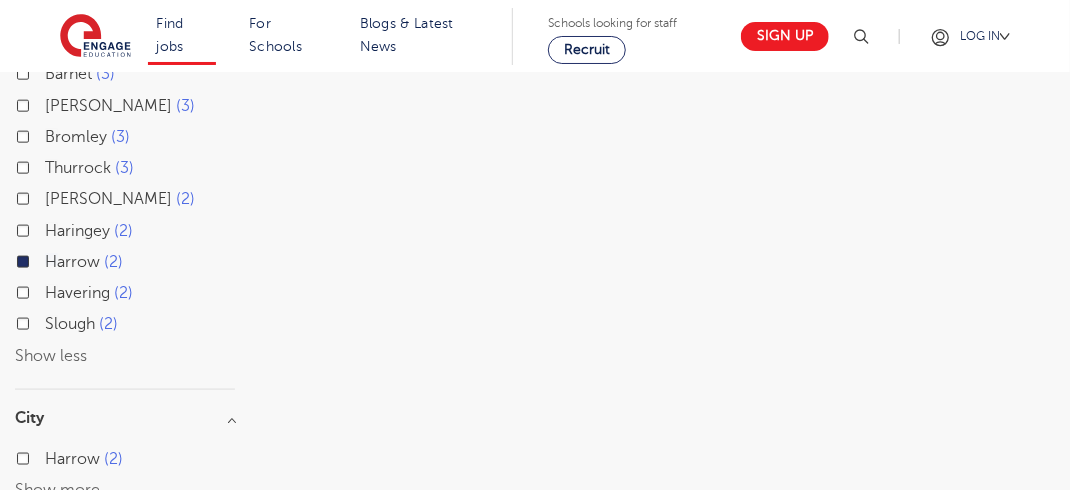 scroll, scrollTop: 737, scrollLeft: 0, axis: vertical 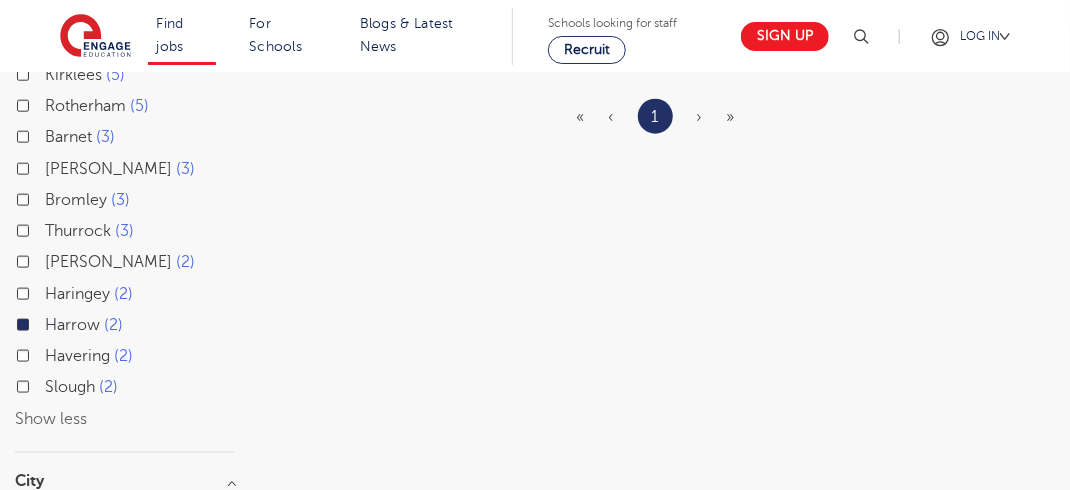 click on "Slough   2" at bounding box center [81, 387] 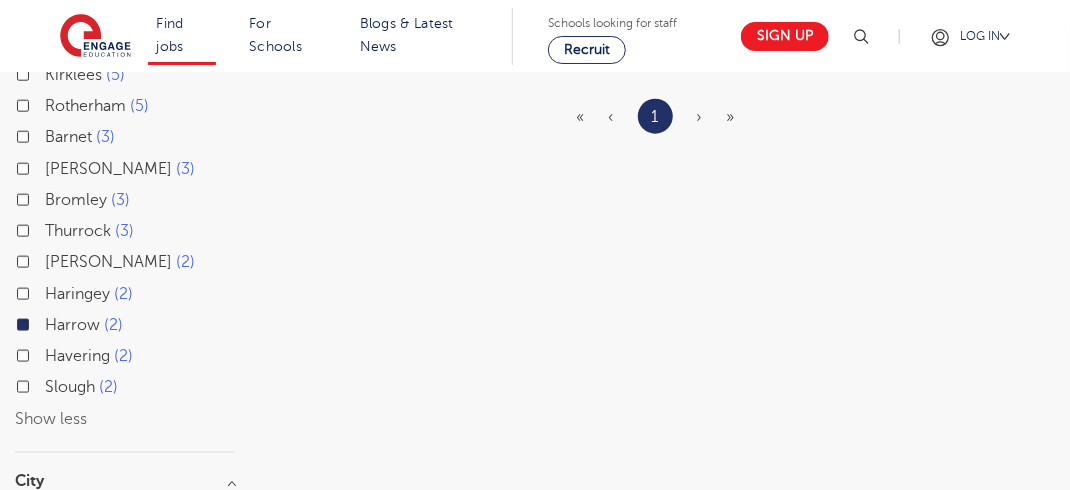 click on "Slough   2" at bounding box center [51, 384] 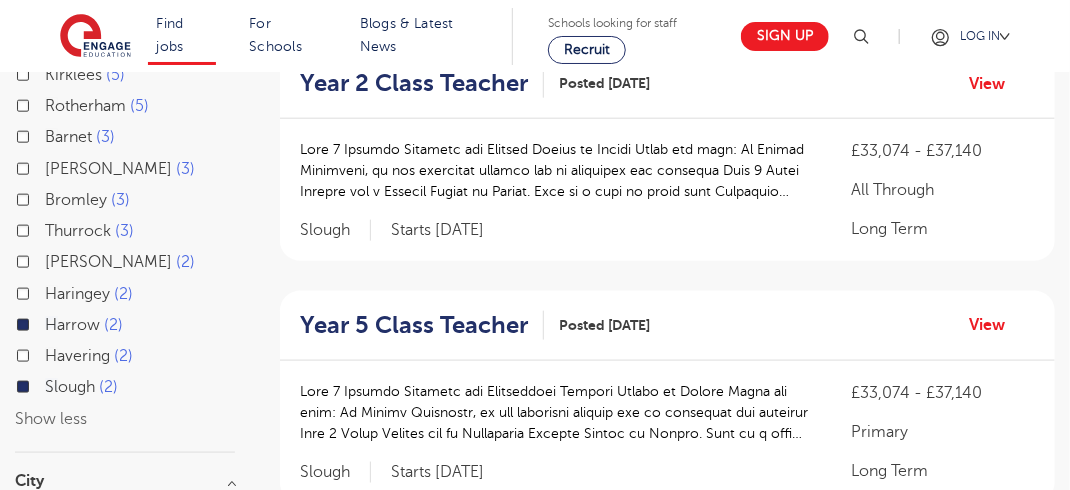 click on "[PERSON_NAME]   3" at bounding box center [120, 169] 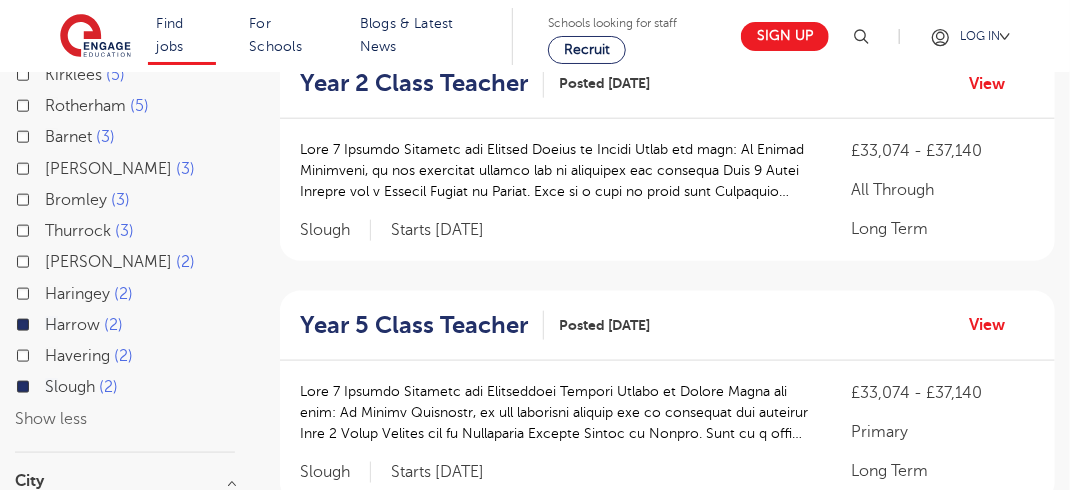 click on "[PERSON_NAME]   3" at bounding box center (51, 166) 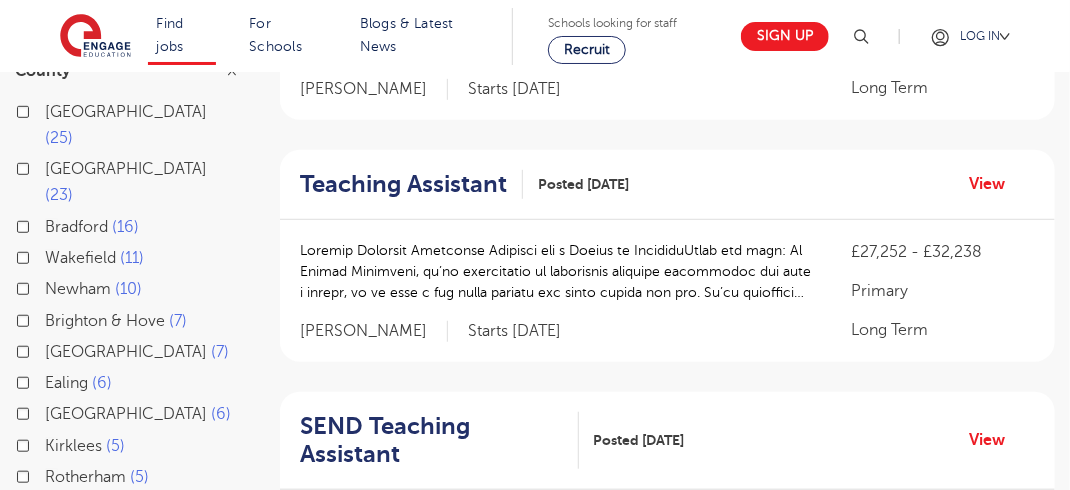scroll, scrollTop: 337, scrollLeft: 0, axis: vertical 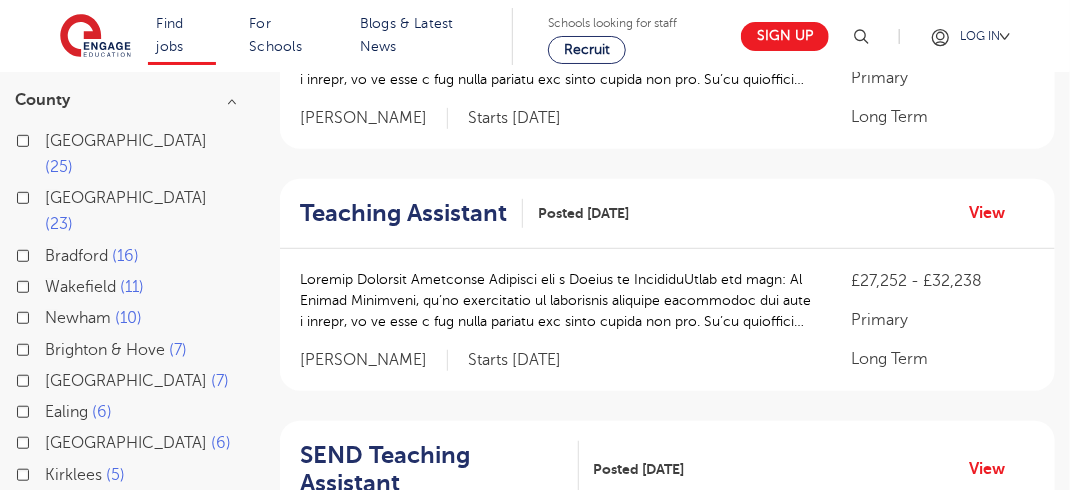 click on "[GEOGRAPHIC_DATA]   25" at bounding box center [140, 154] 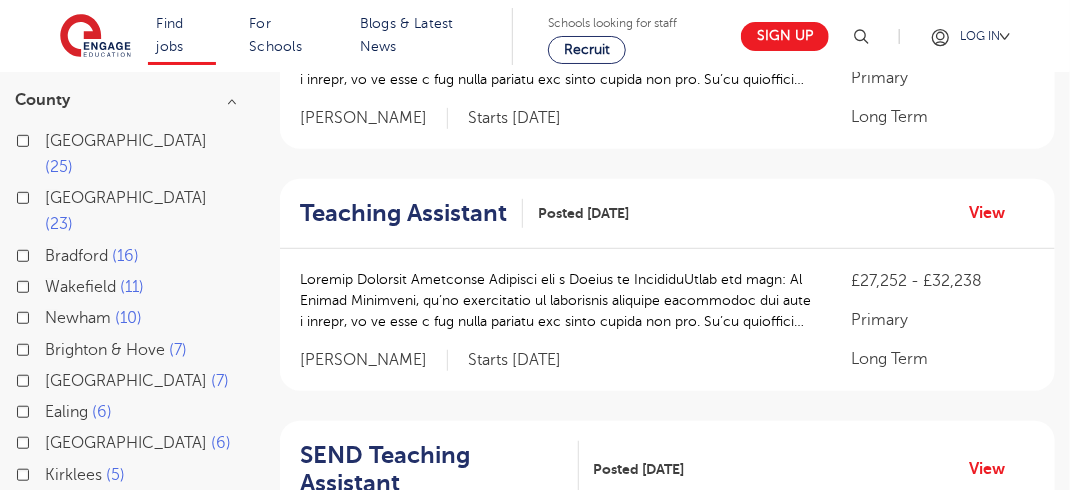 click on "[GEOGRAPHIC_DATA]   25" at bounding box center (51, 138) 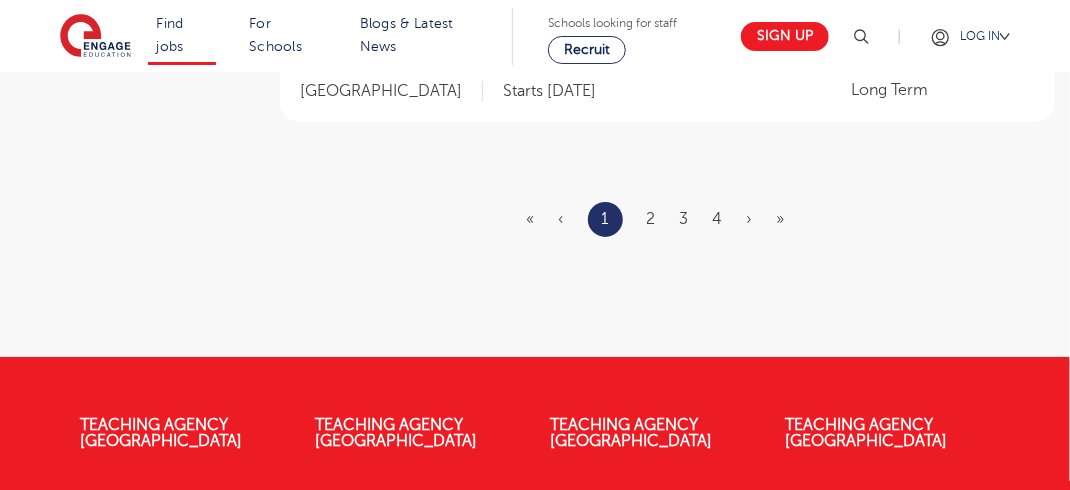 scroll, scrollTop: 2500, scrollLeft: 0, axis: vertical 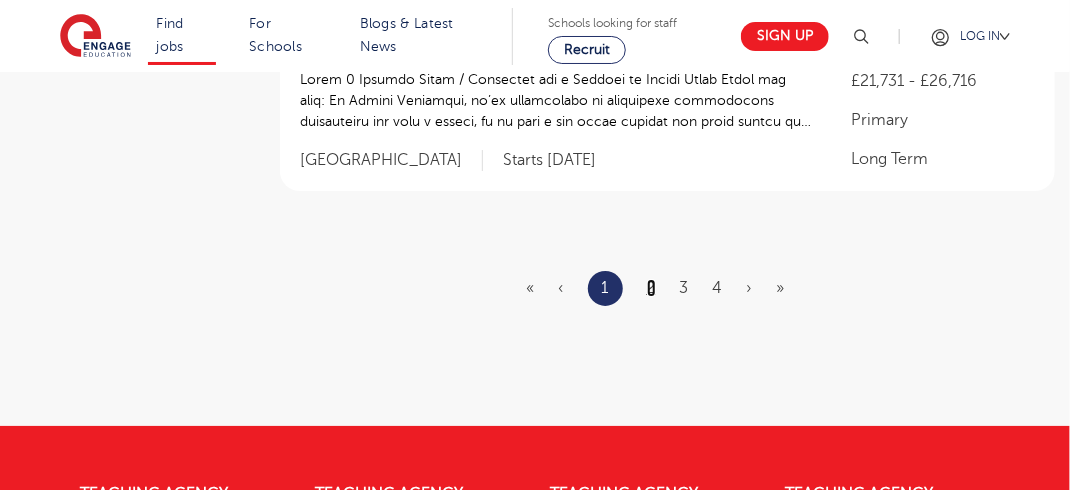 click on "2" at bounding box center (651, 288) 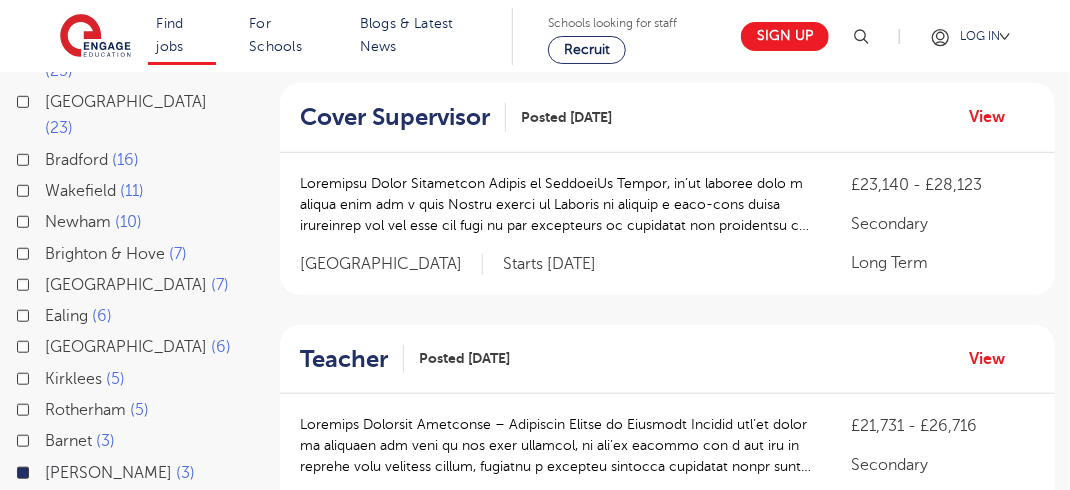 scroll, scrollTop: 400, scrollLeft: 0, axis: vertical 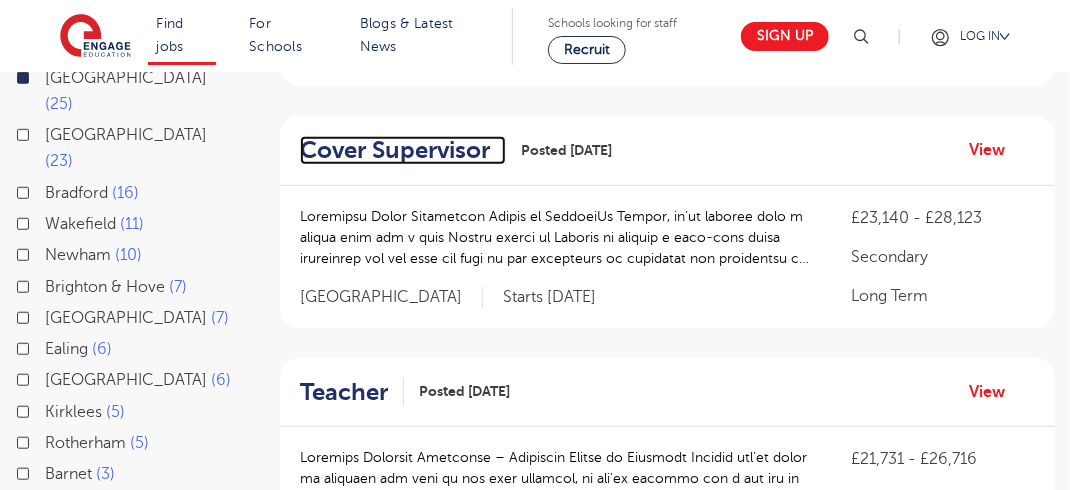 click on "Cover Supervisor" at bounding box center [395, 150] 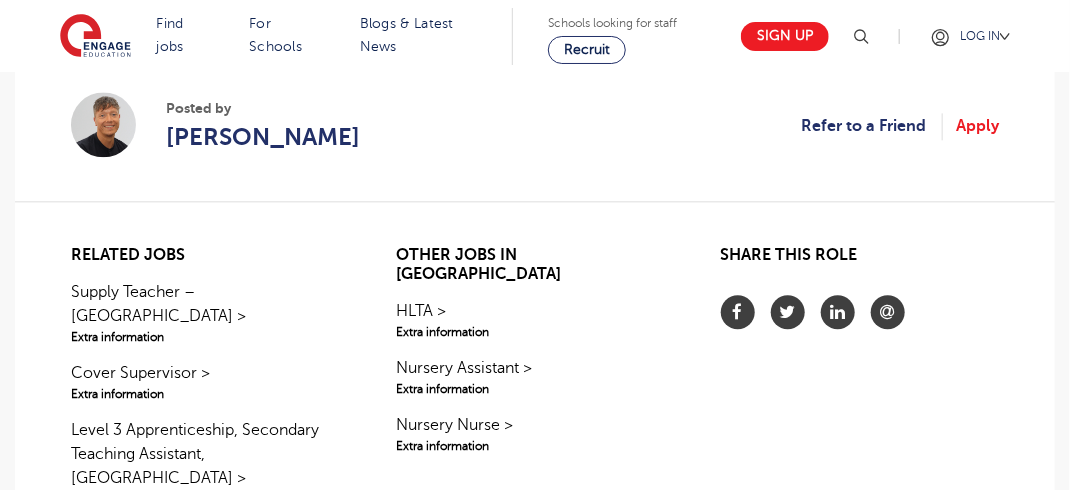 scroll, scrollTop: 1600, scrollLeft: 0, axis: vertical 